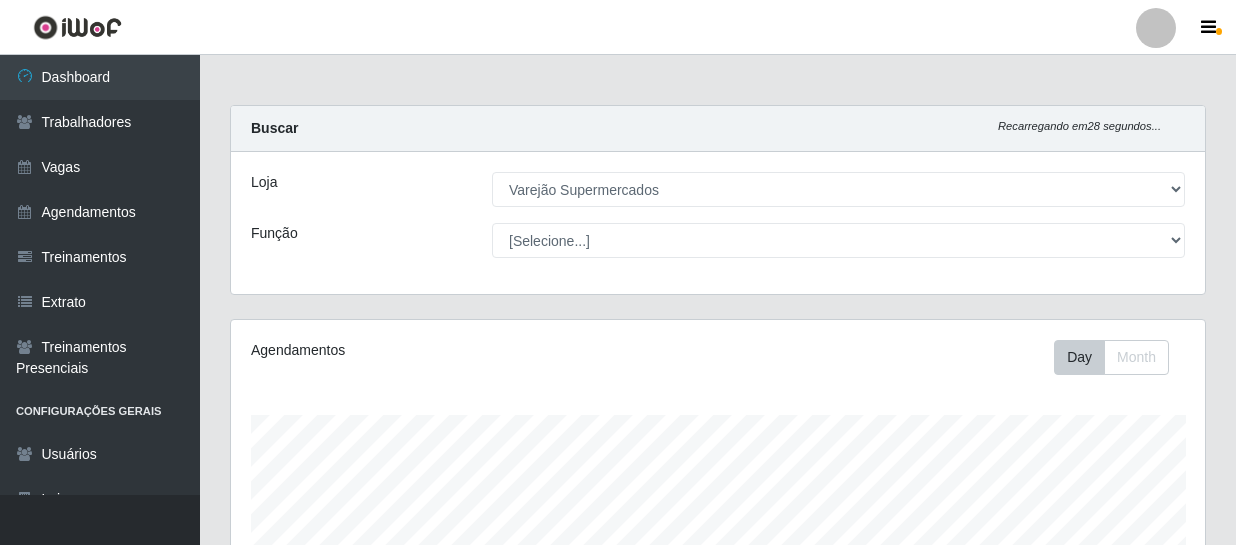 select on "237" 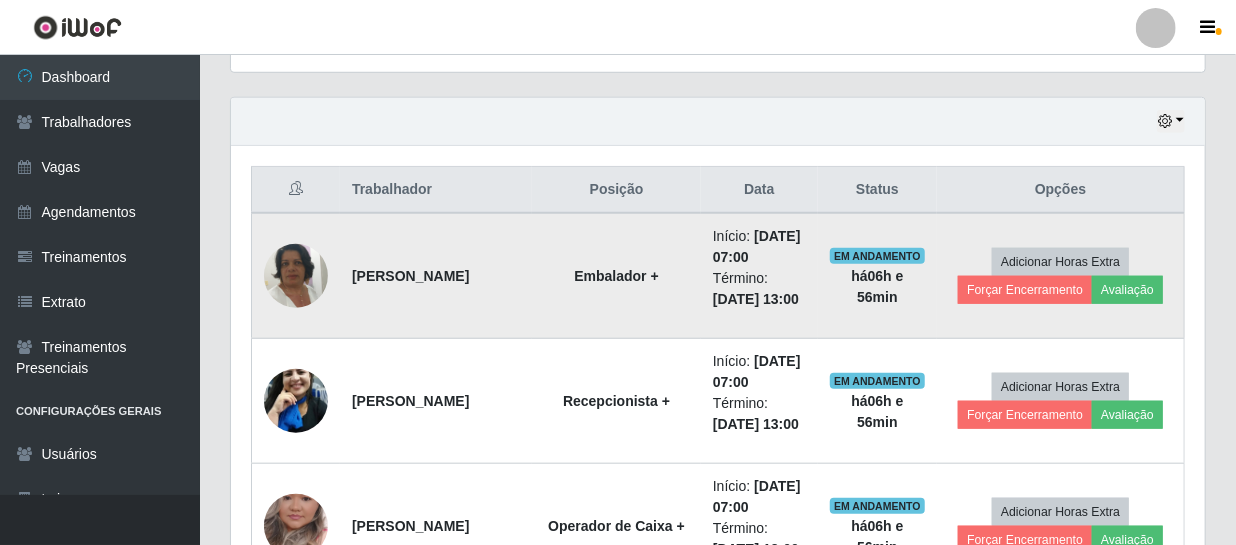 scroll, scrollTop: 999585, scrollLeft: 999025, axis: both 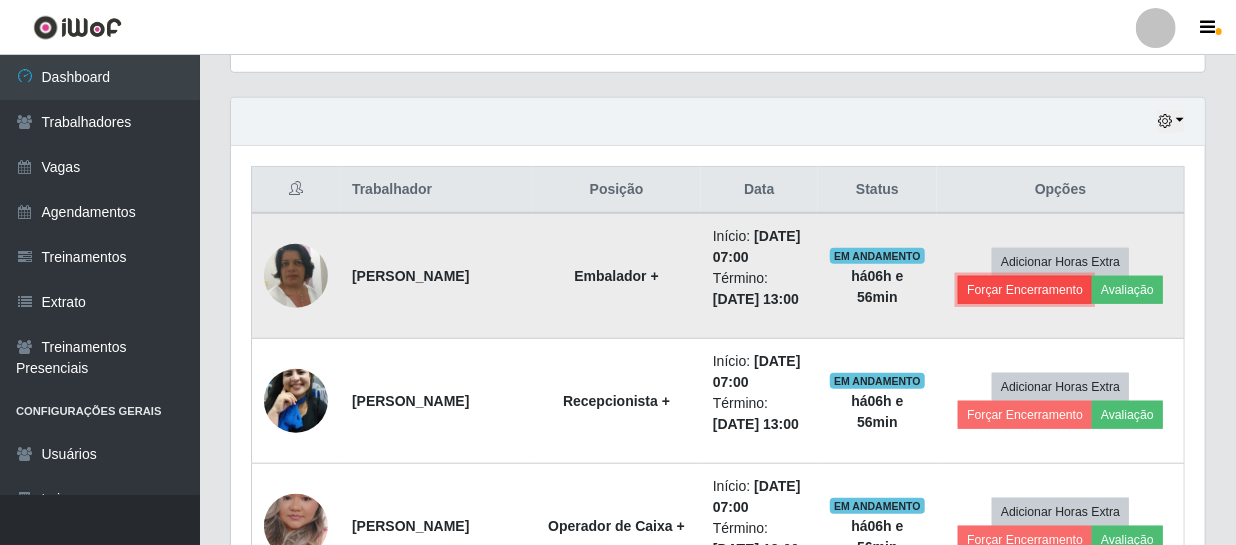 click on "Forçar Encerramento" at bounding box center (1025, 290) 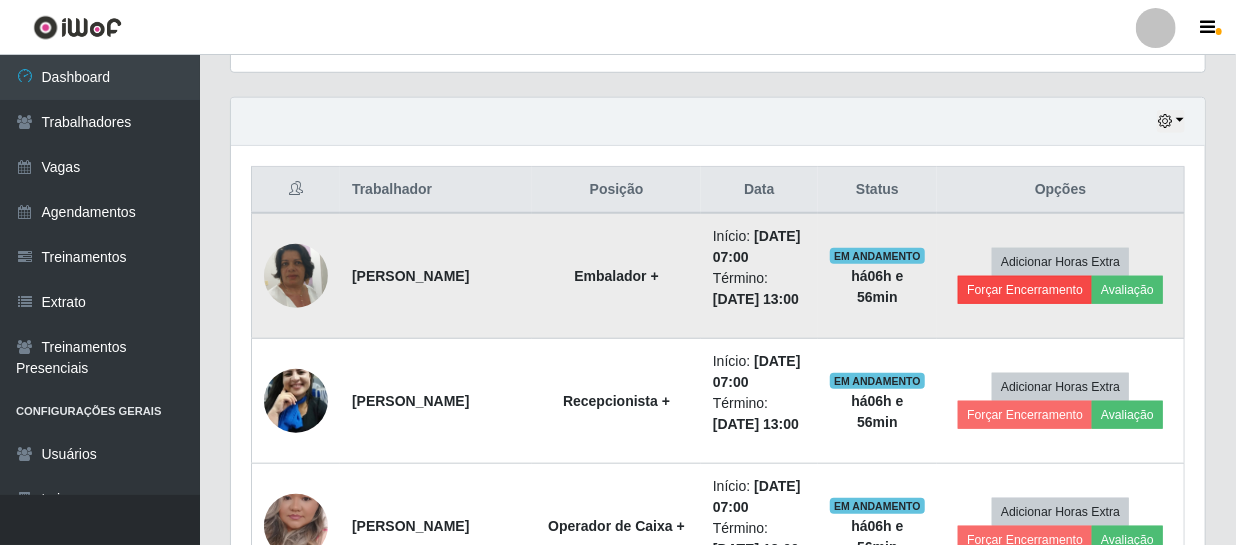 scroll, scrollTop: 999585, scrollLeft: 999033, axis: both 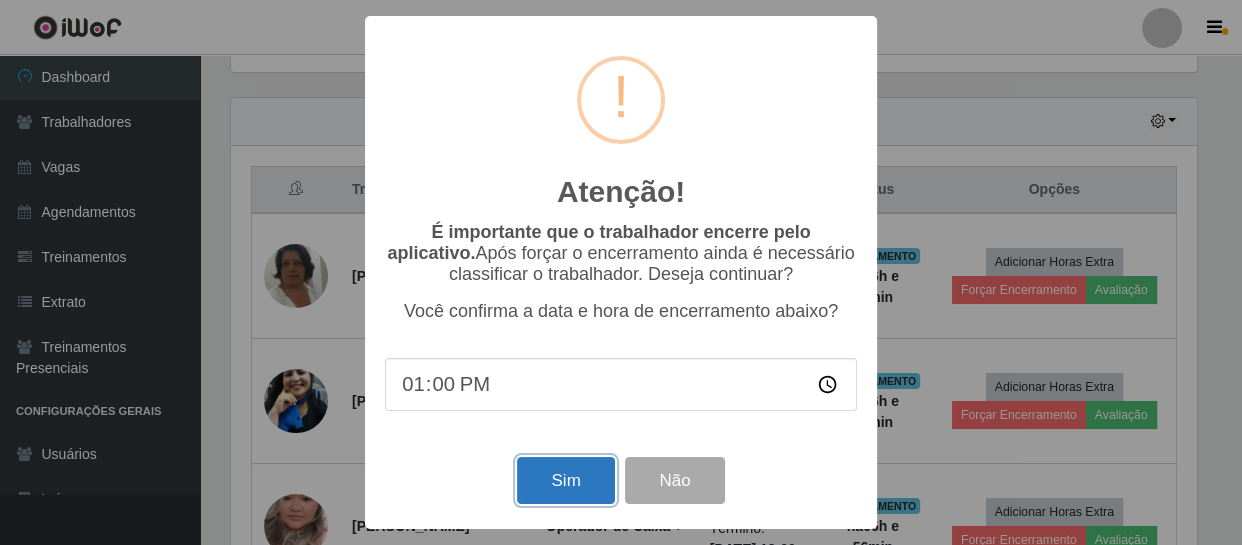 click on "Sim" at bounding box center [565, 480] 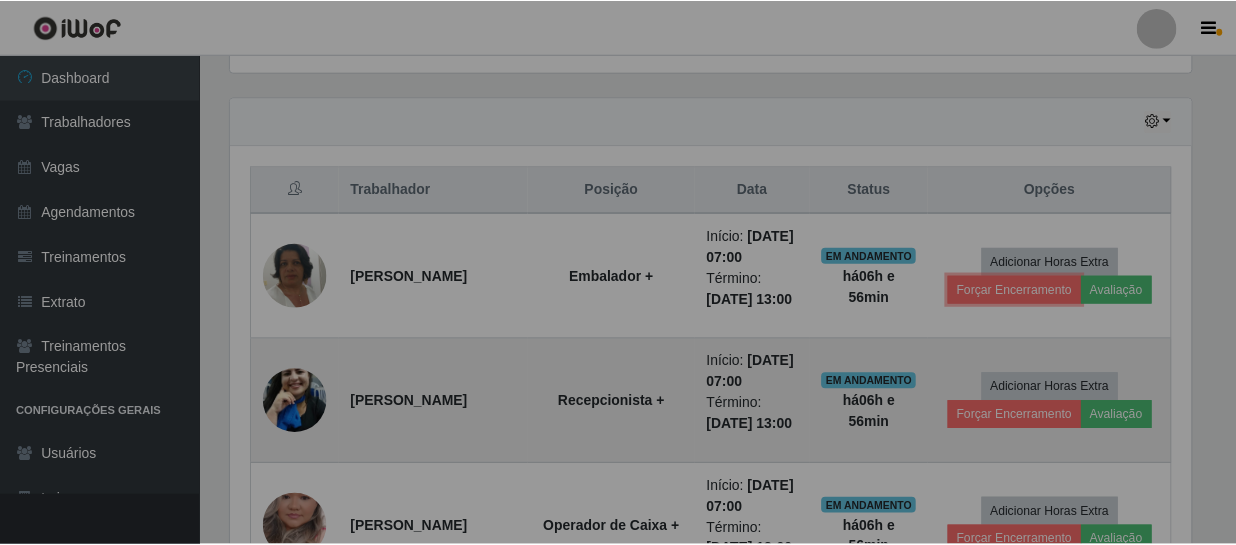scroll, scrollTop: 999585, scrollLeft: 999025, axis: both 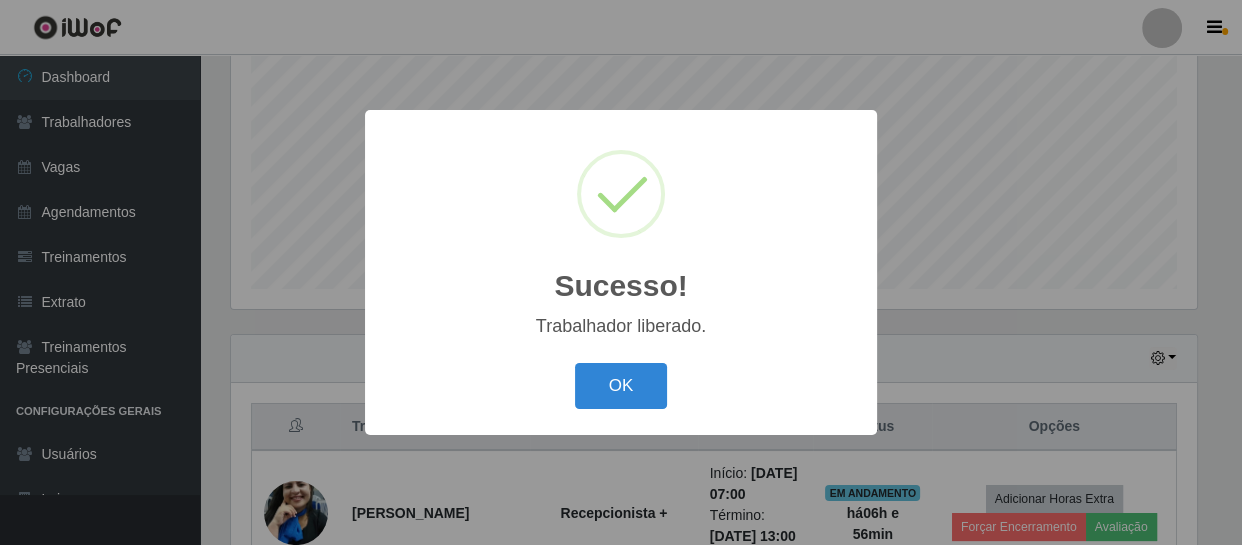 click on "OK Cancel" at bounding box center (621, 385) 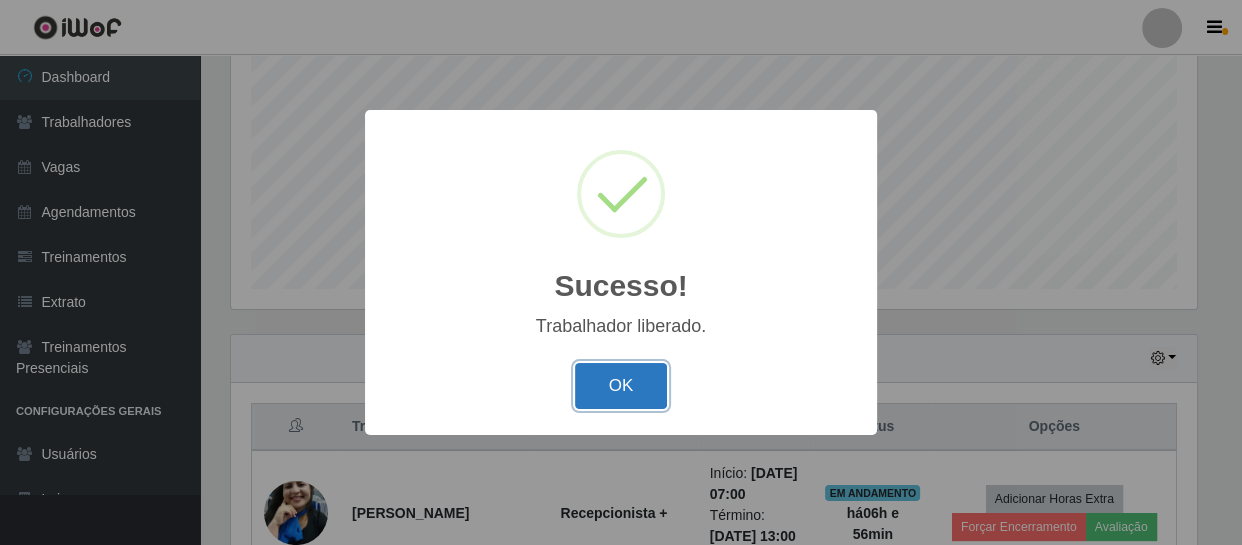 click on "OK" at bounding box center [621, 386] 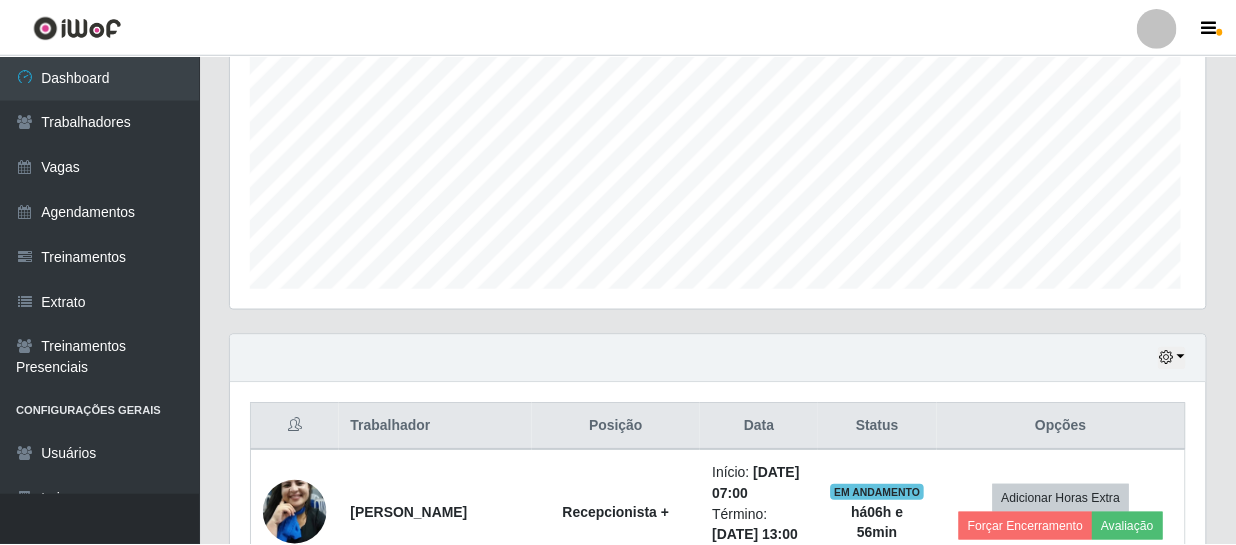 scroll, scrollTop: 999585, scrollLeft: 999025, axis: both 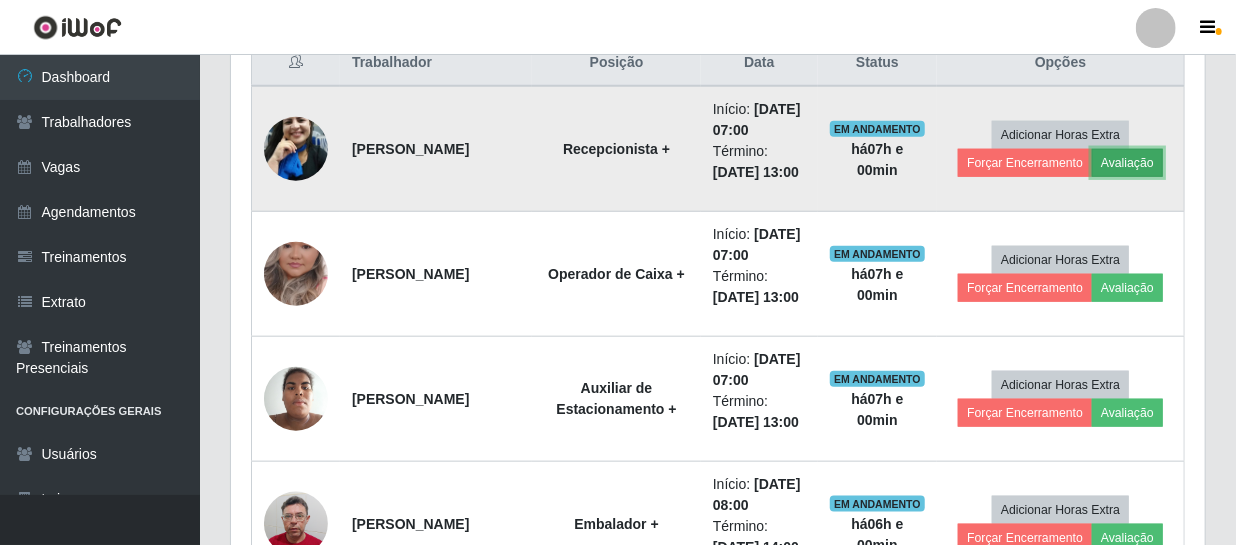 click on "Avaliação" at bounding box center [1127, 163] 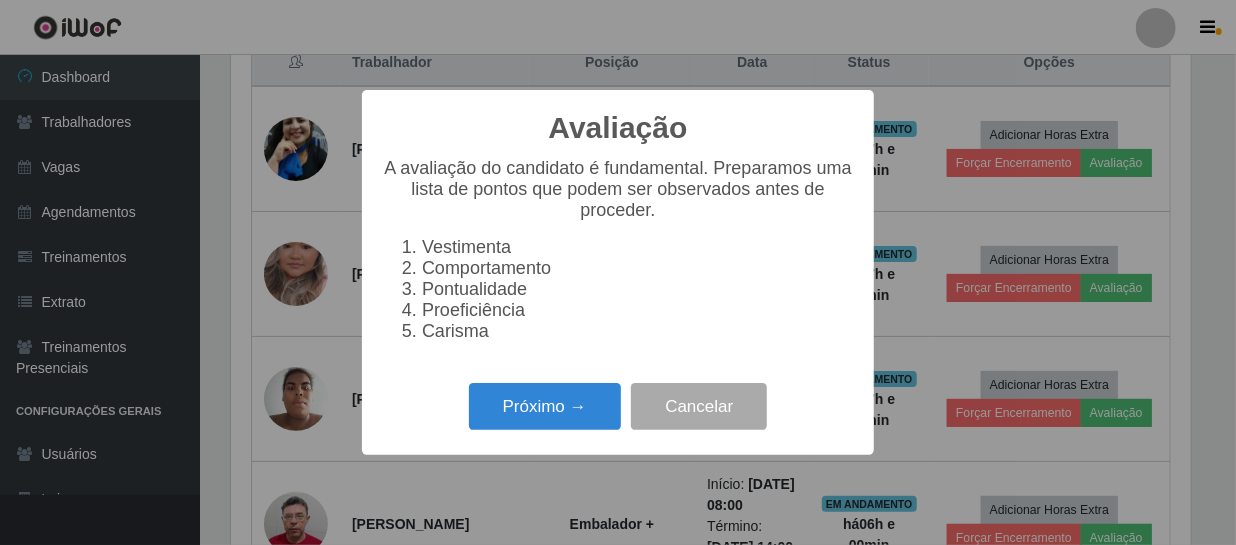 scroll, scrollTop: 999585, scrollLeft: 999033, axis: both 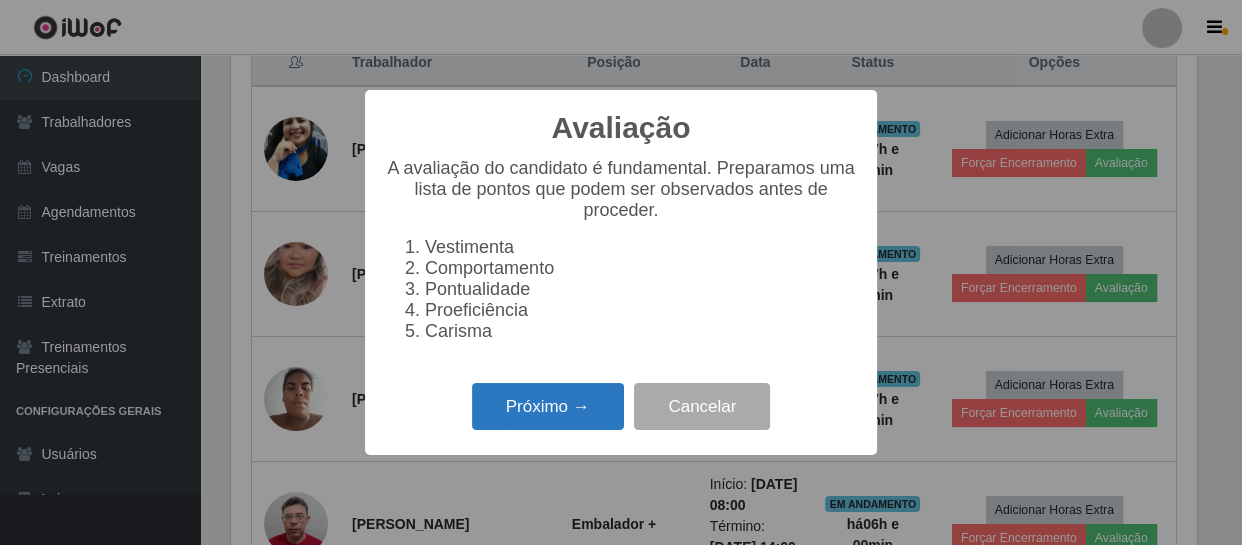 click on "Próximo →" at bounding box center (548, 406) 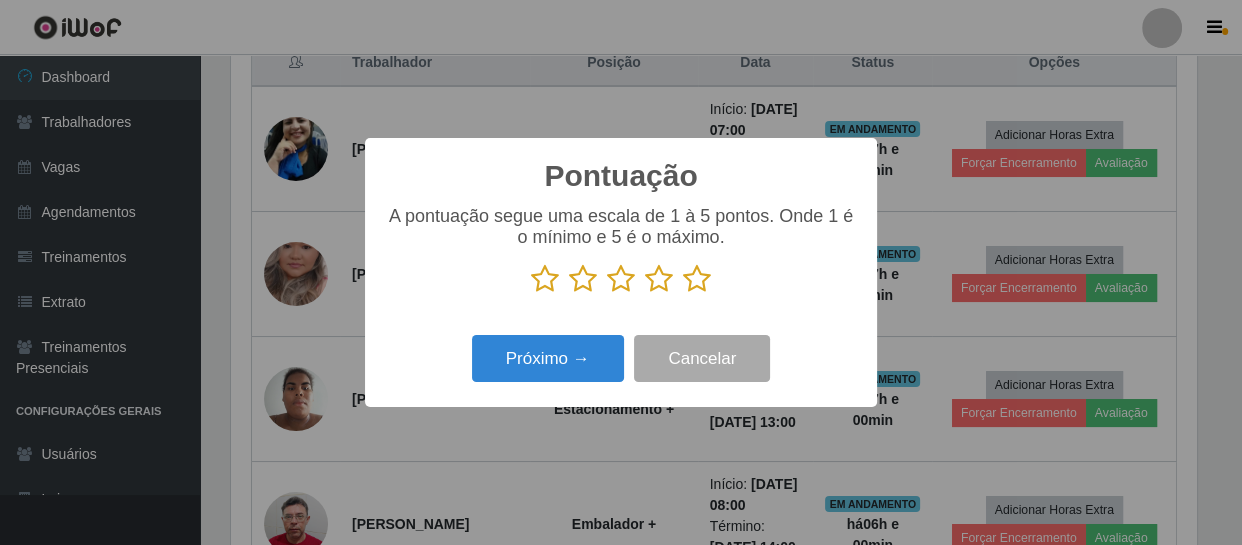 click at bounding box center (659, 279) 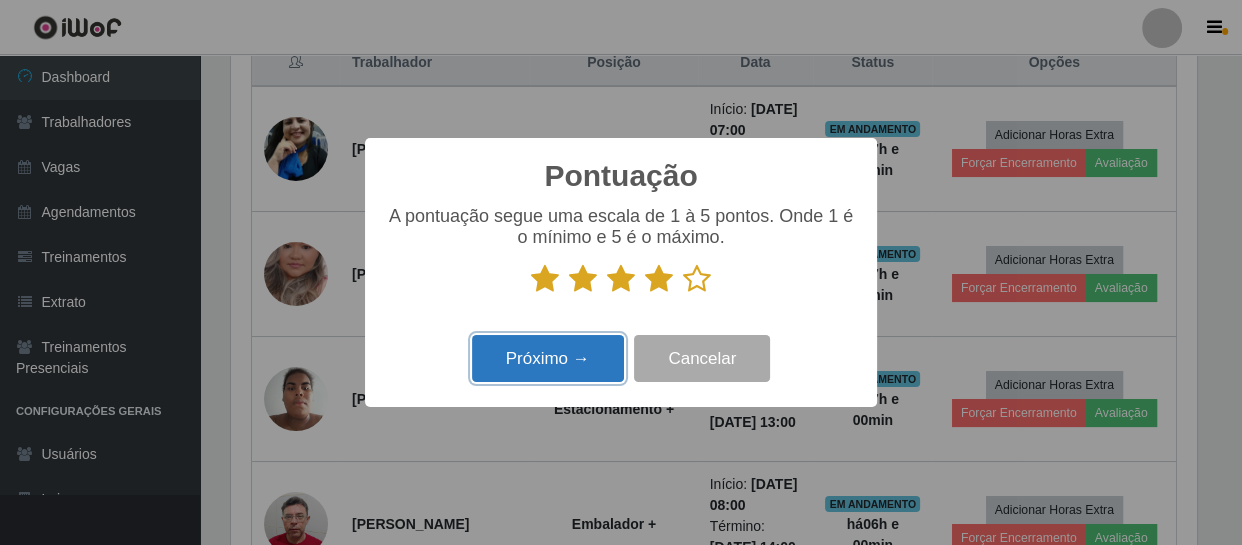 click on "Próximo →" at bounding box center (548, 358) 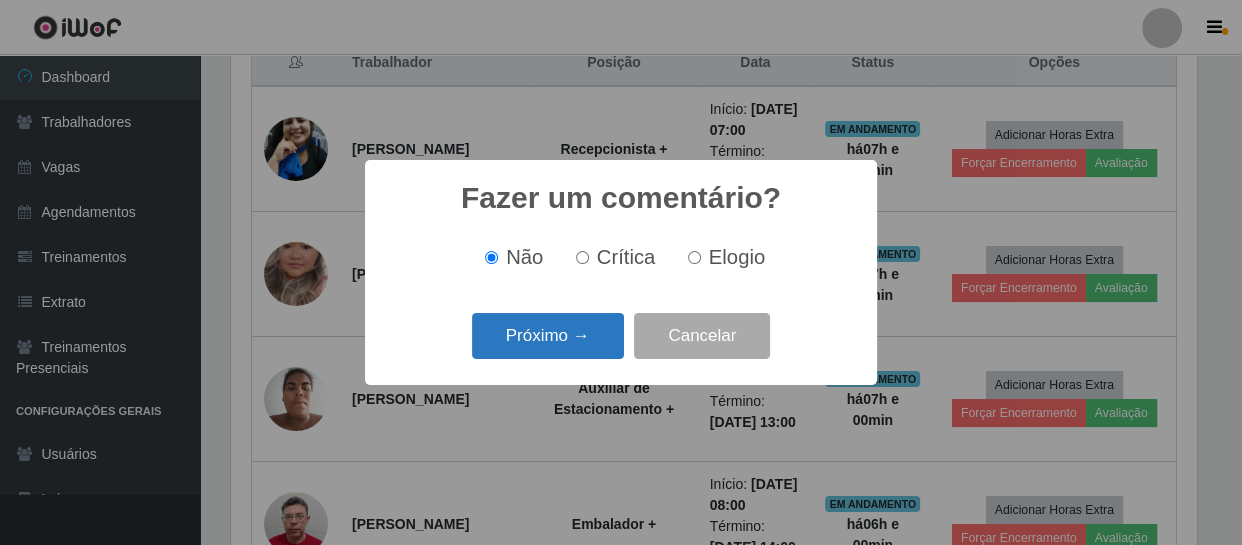 click on "Próximo →" at bounding box center (548, 336) 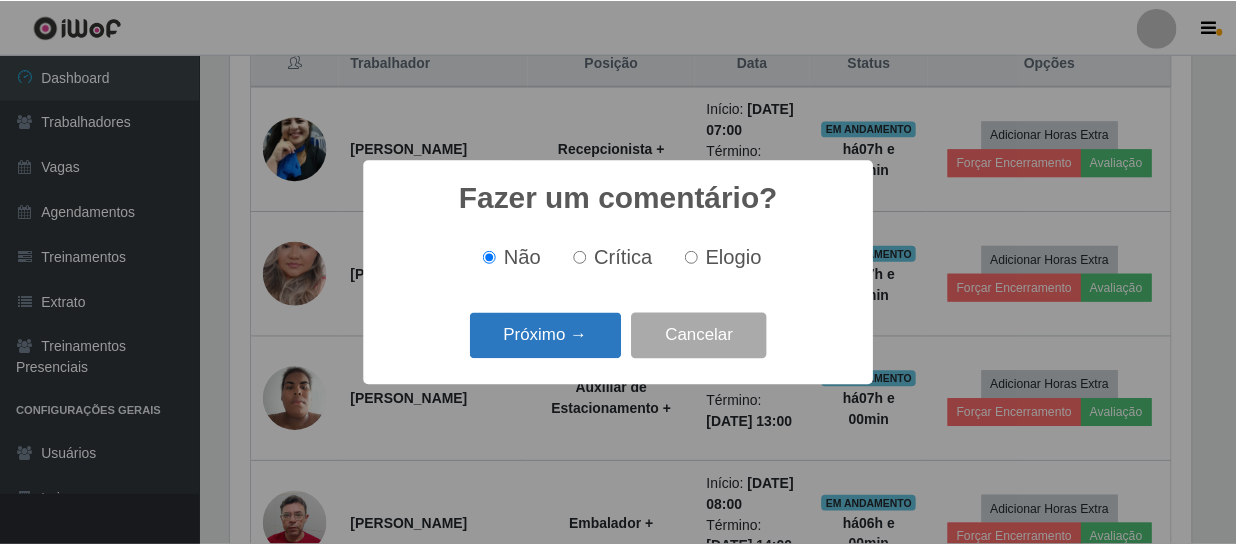 scroll, scrollTop: 999585, scrollLeft: 999033, axis: both 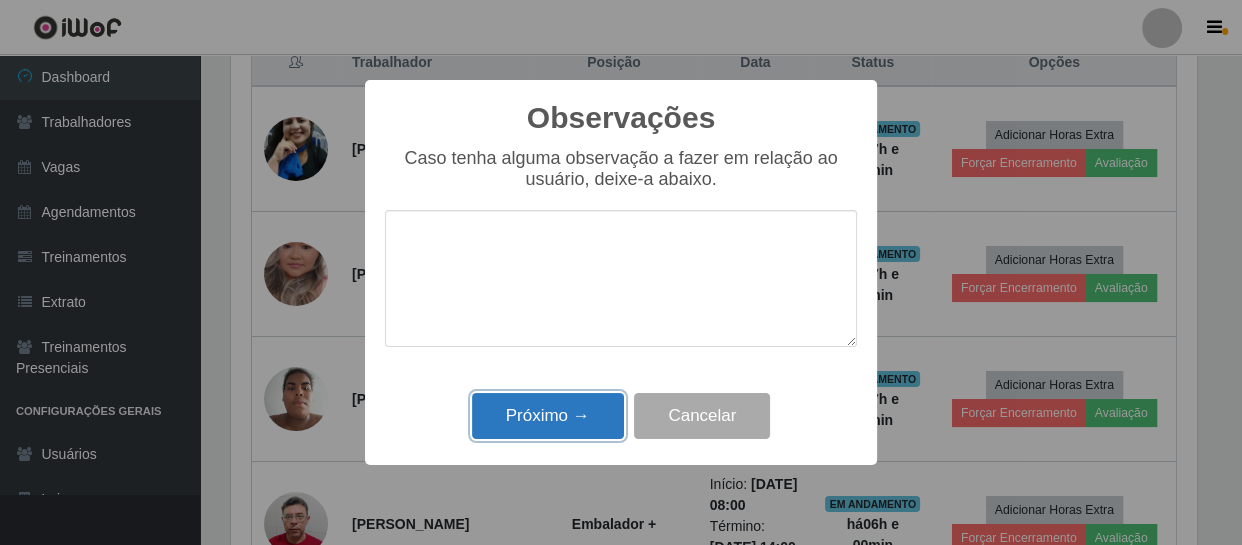 click on "Próximo →" at bounding box center [548, 416] 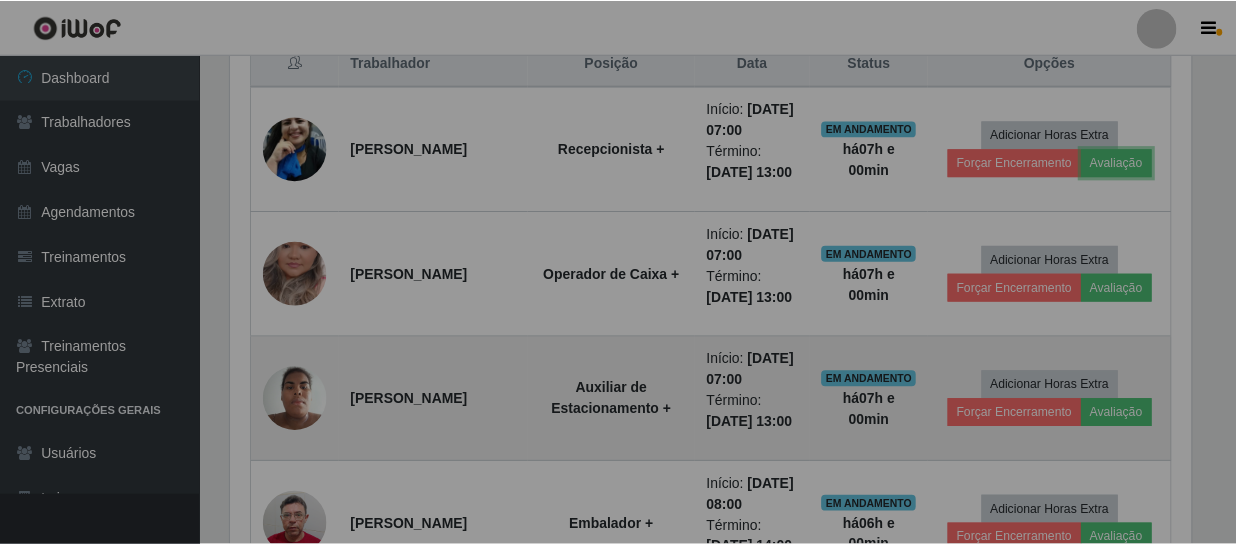 scroll, scrollTop: 999585, scrollLeft: 999025, axis: both 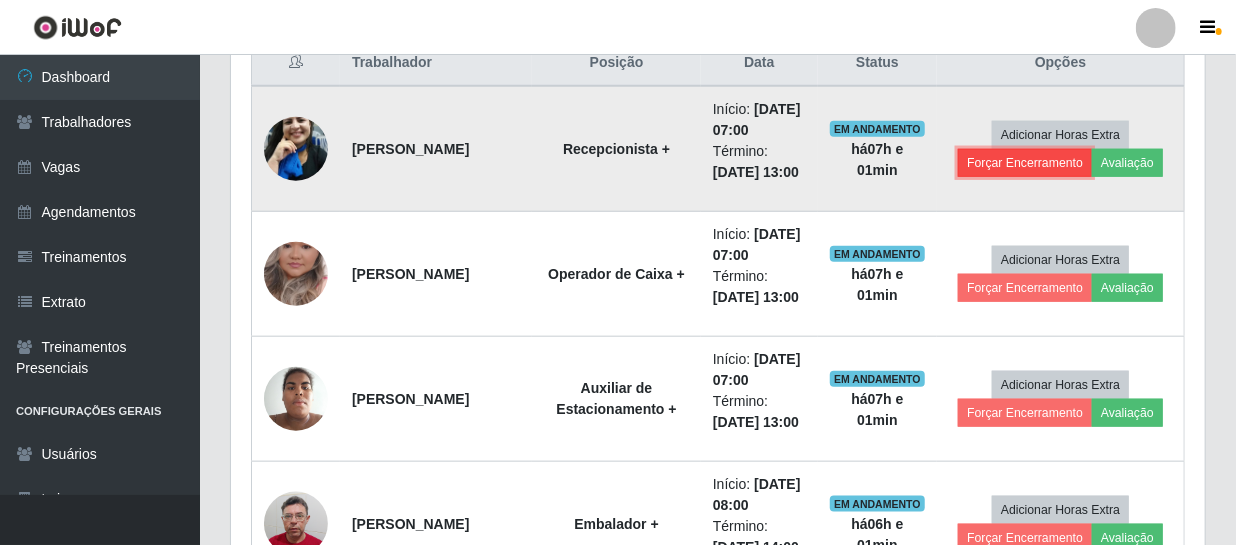 click on "Forçar Encerramento" at bounding box center (1025, 163) 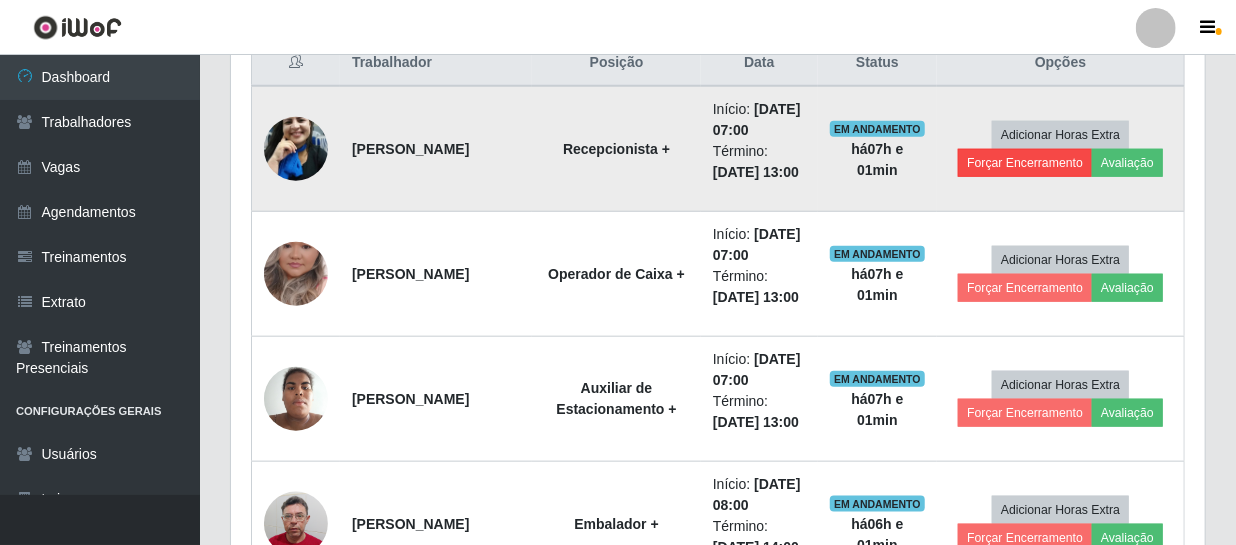 scroll, scrollTop: 999585, scrollLeft: 999033, axis: both 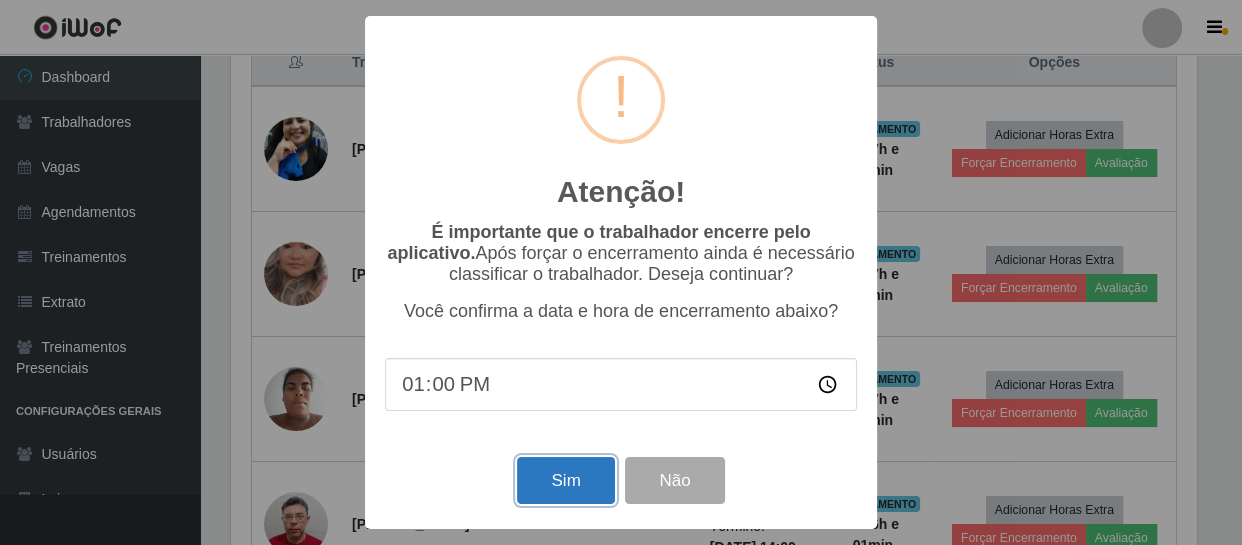 click on "Sim" at bounding box center (565, 480) 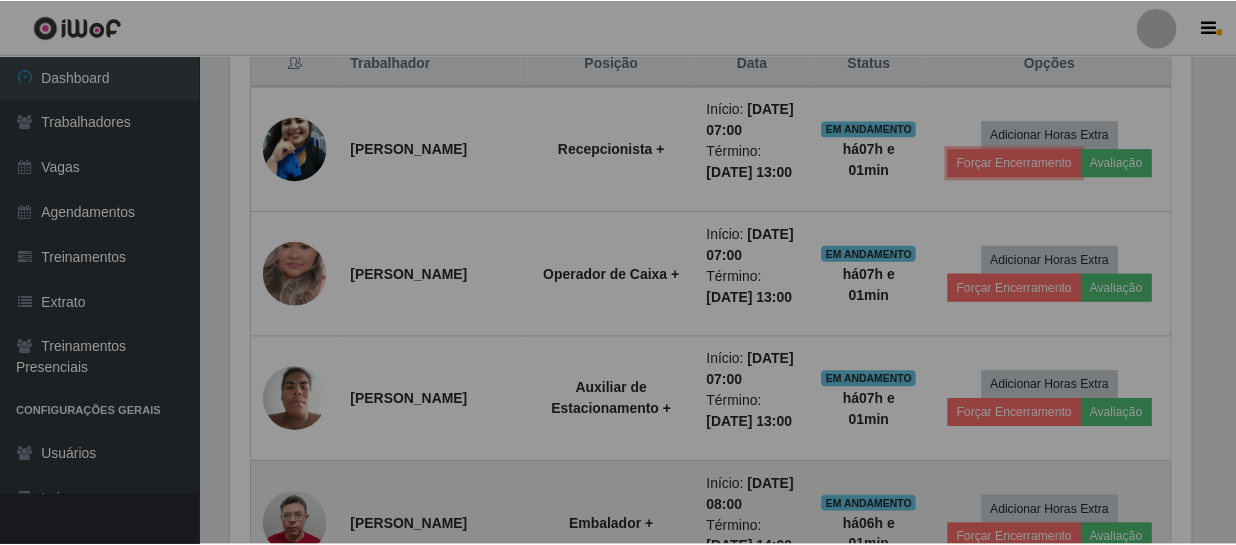 scroll, scrollTop: 999585, scrollLeft: 999025, axis: both 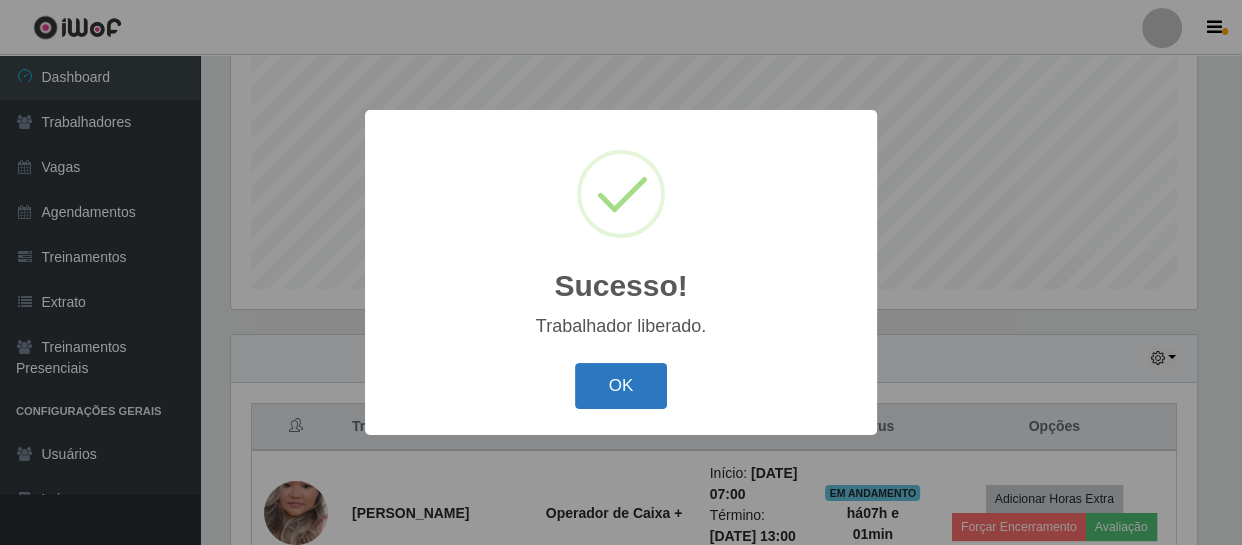 click on "OK" at bounding box center [621, 386] 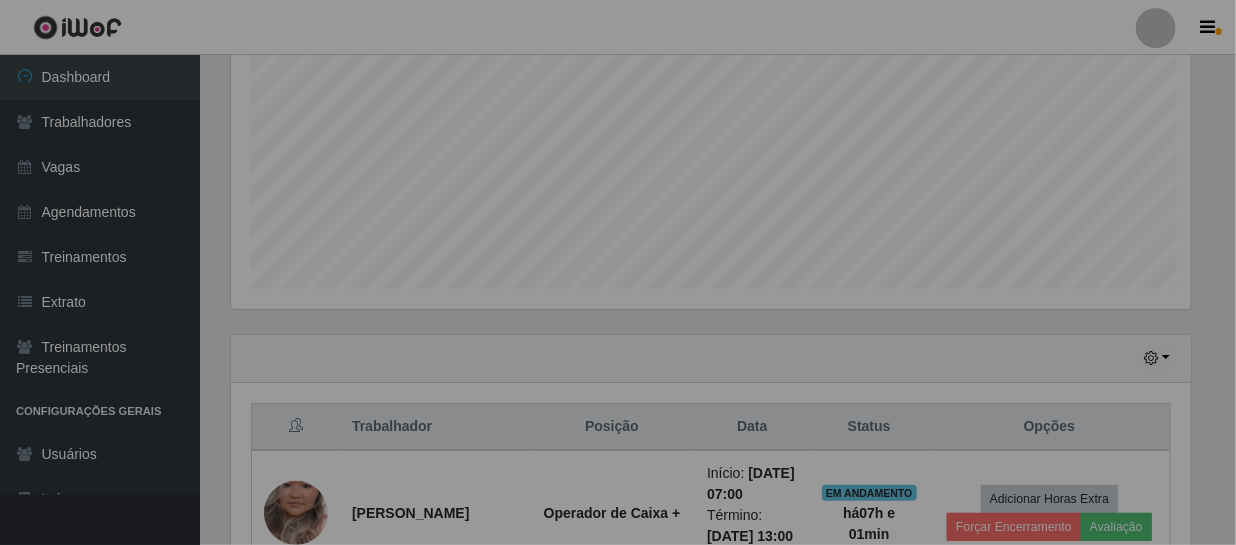 scroll, scrollTop: 999585, scrollLeft: 999025, axis: both 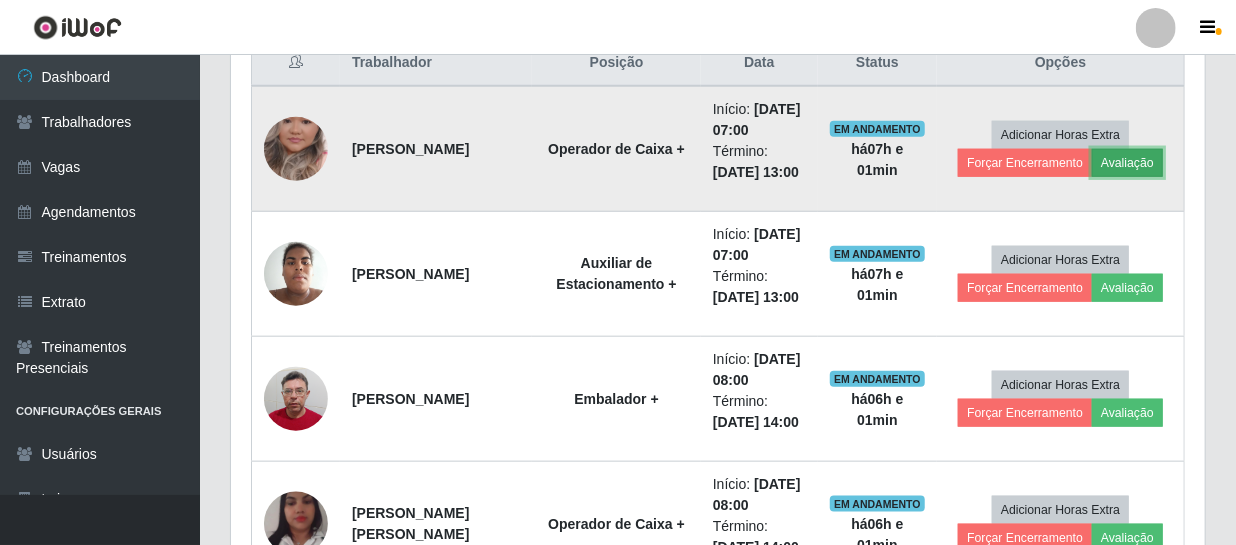 click on "Avaliação" at bounding box center [1127, 163] 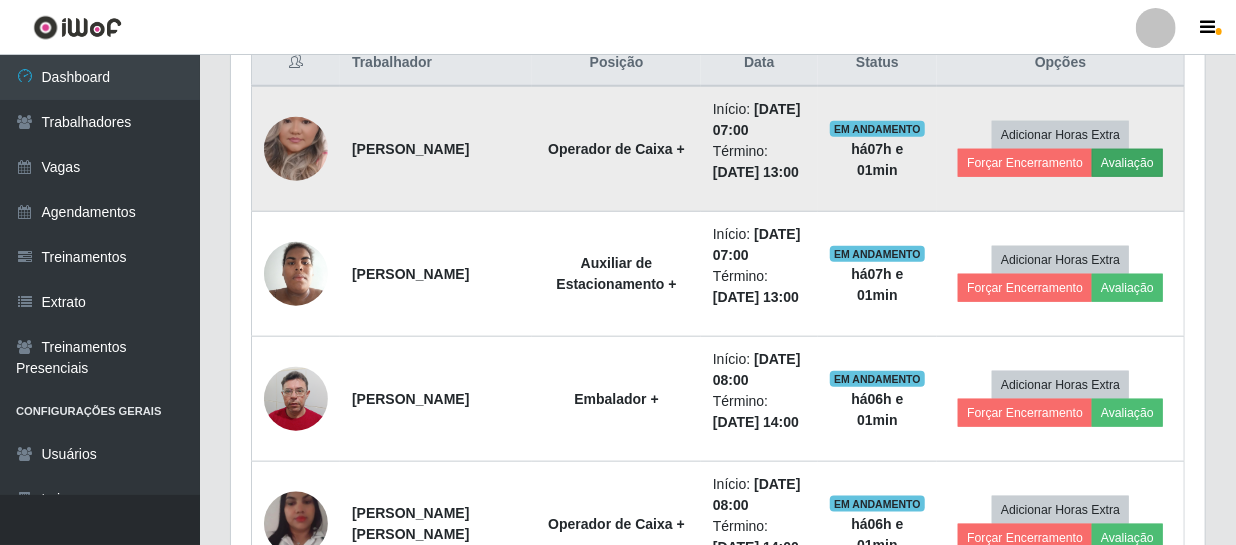 scroll, scrollTop: 999585, scrollLeft: 999033, axis: both 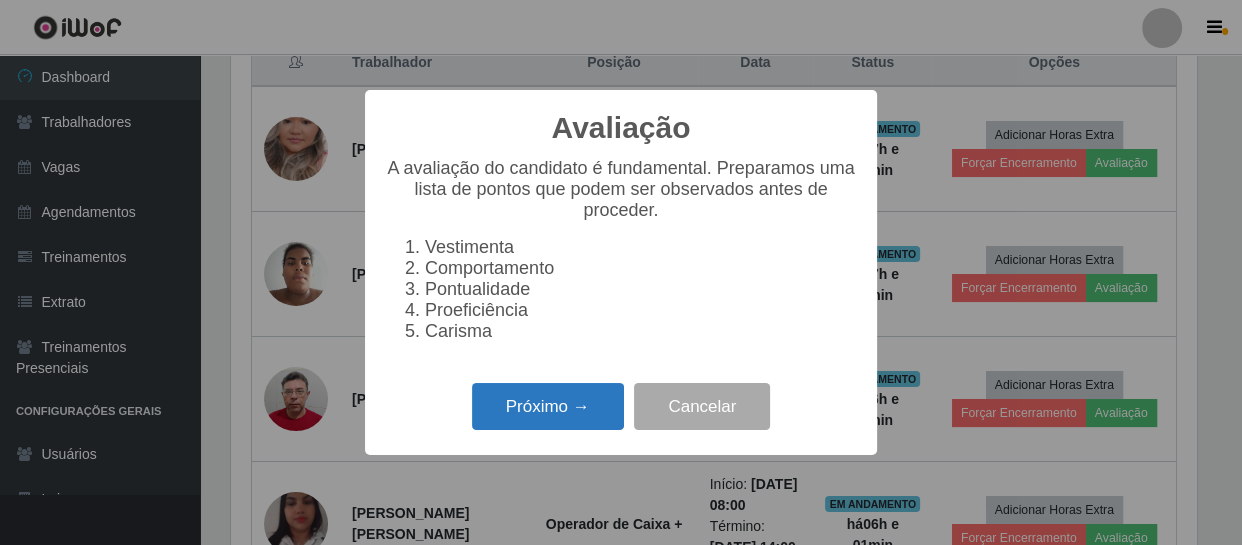 click on "Próximo →" at bounding box center (548, 406) 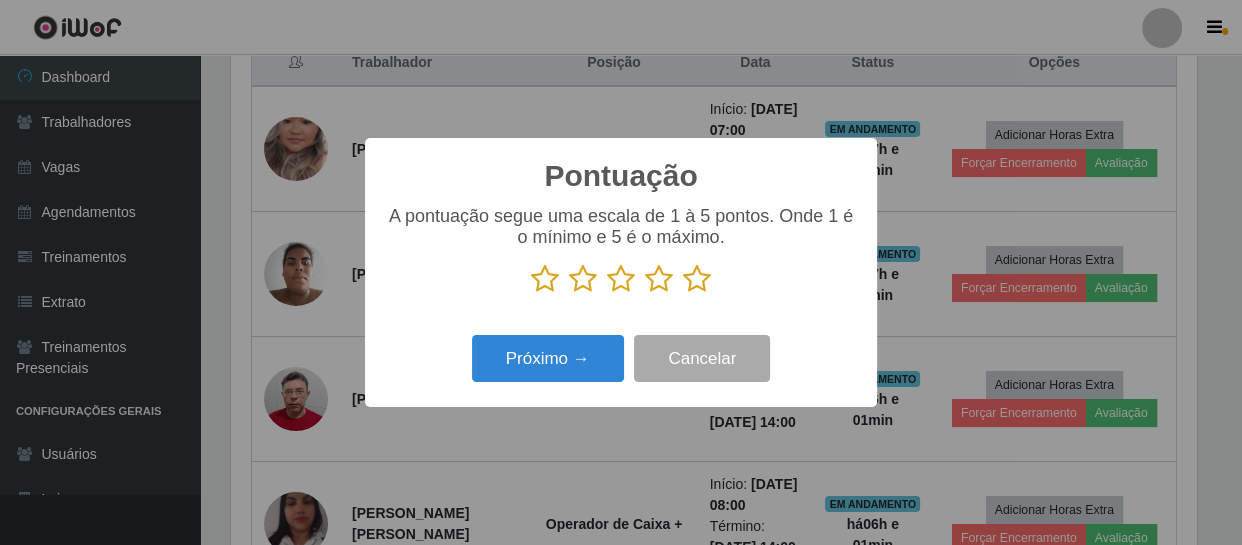 click at bounding box center [659, 279] 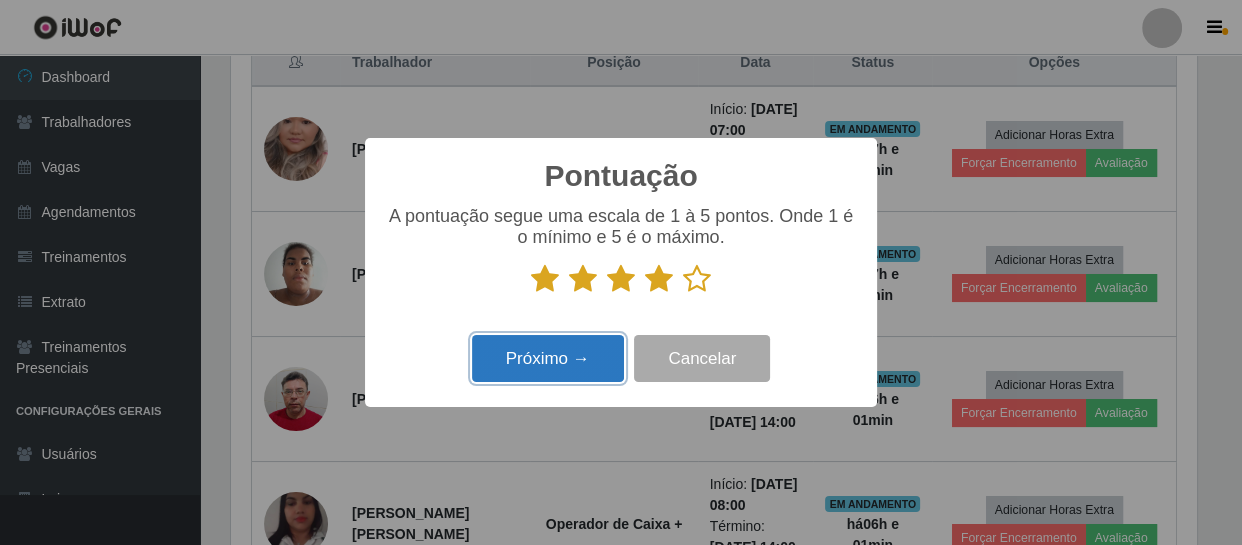 click on "Próximo →" at bounding box center (548, 358) 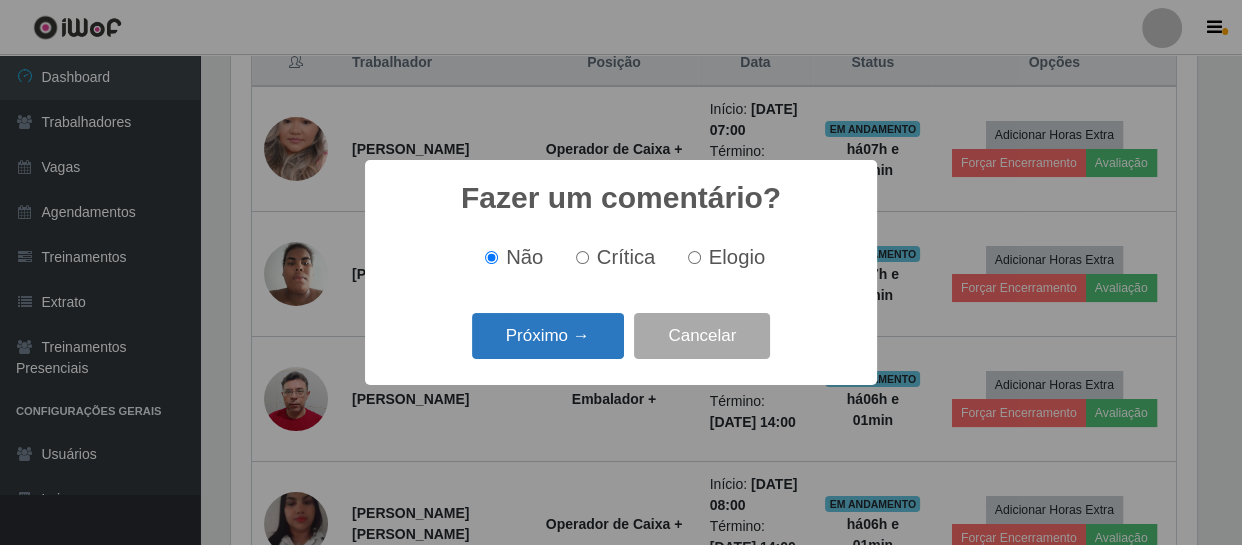 click on "Próximo →" at bounding box center [548, 336] 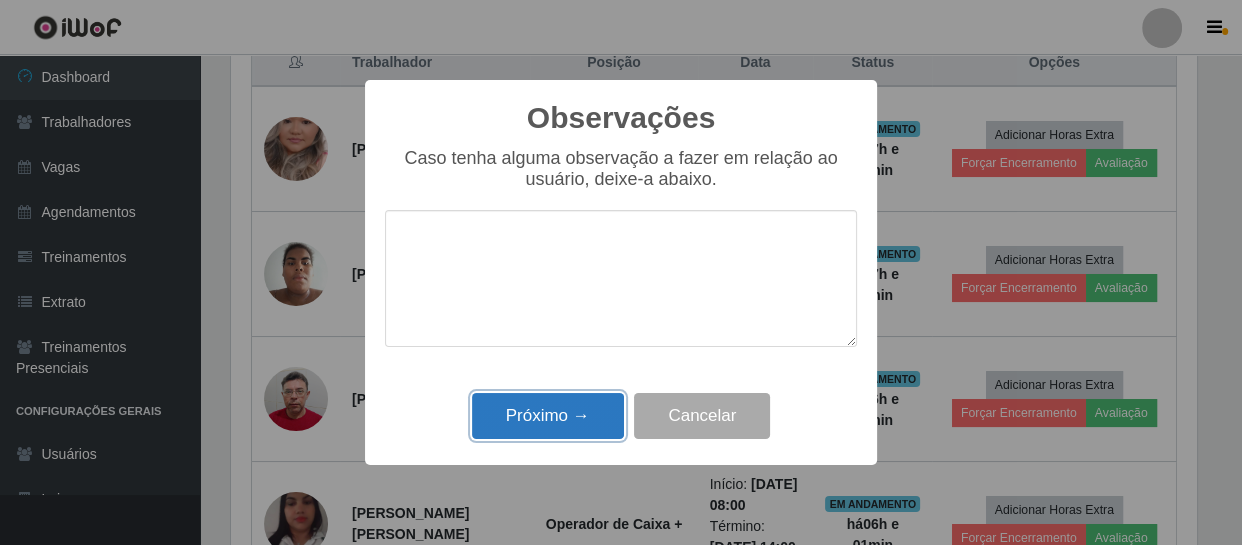 click on "Próximo →" at bounding box center [548, 416] 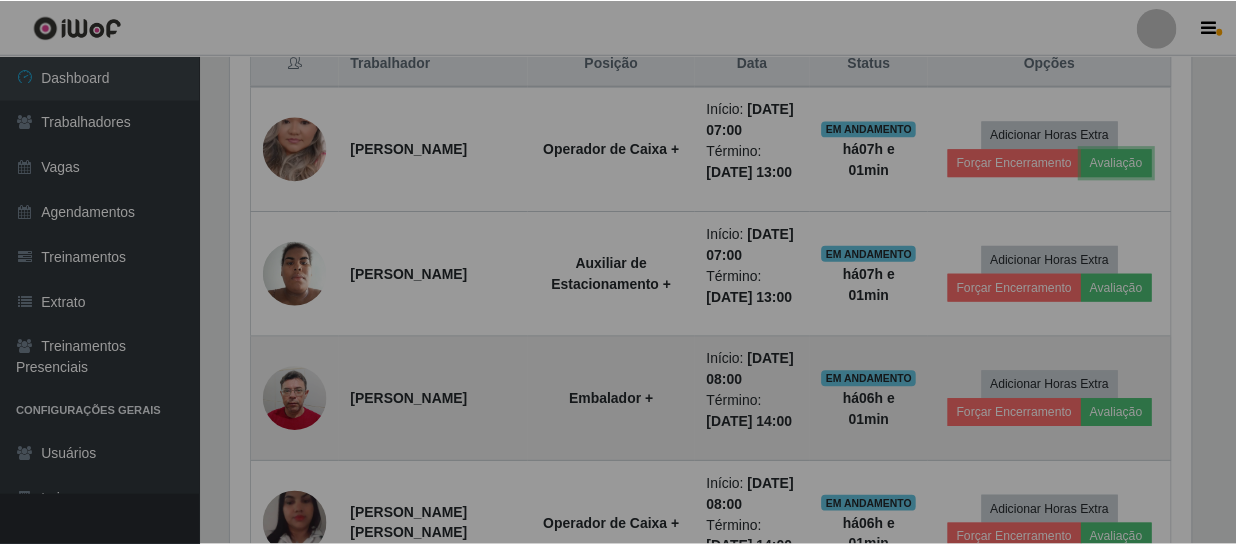 scroll, scrollTop: 999585, scrollLeft: 999025, axis: both 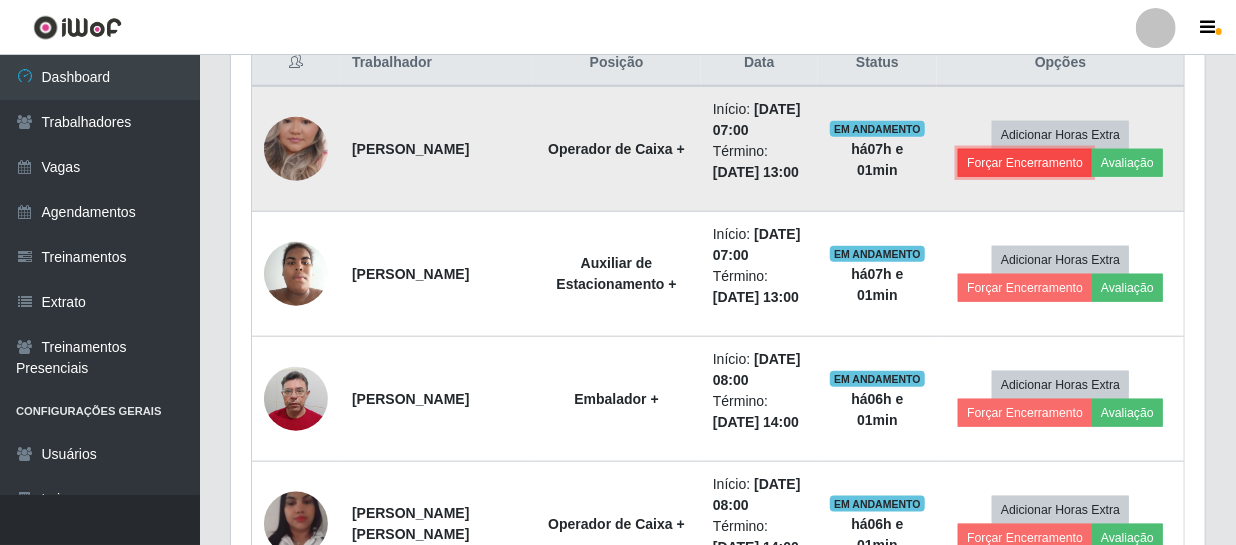 click on "Forçar Encerramento" at bounding box center (1025, 163) 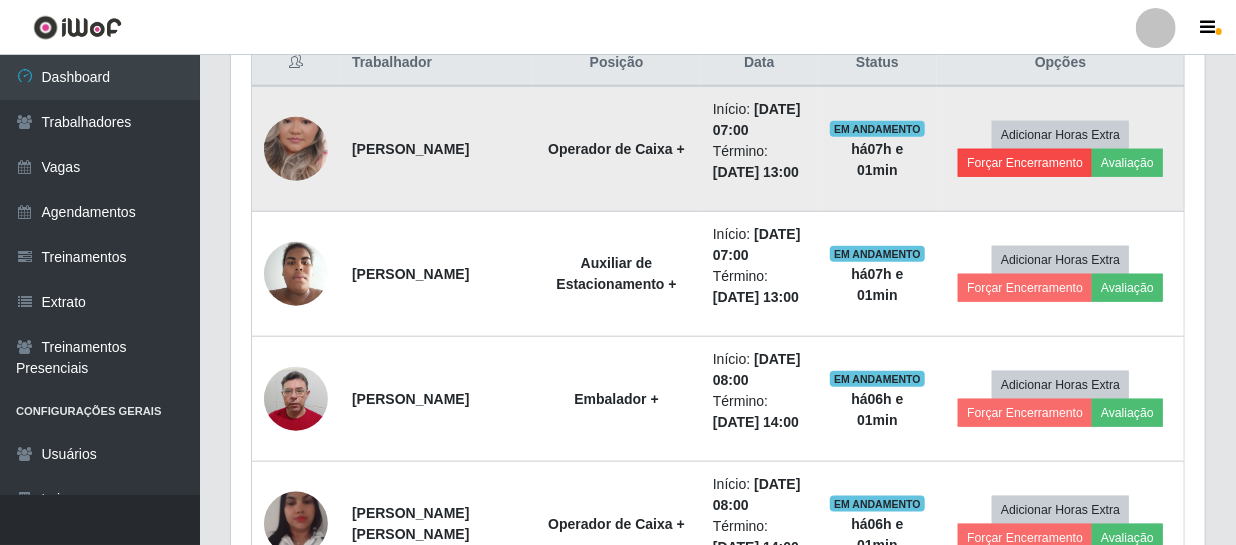 scroll, scrollTop: 999585, scrollLeft: 999033, axis: both 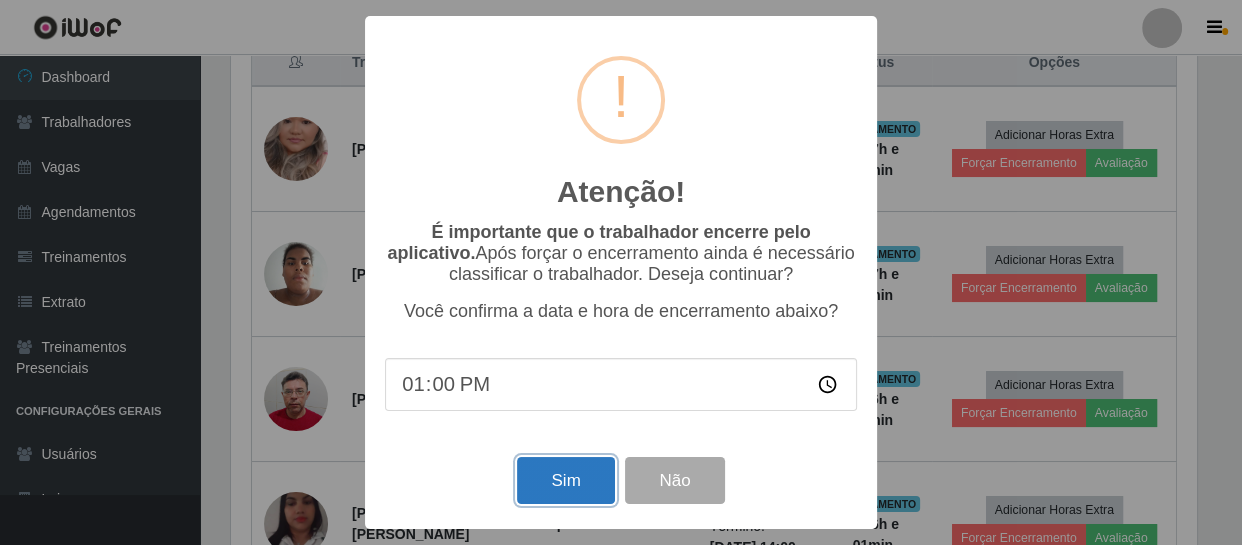 click on "Sim" at bounding box center [565, 480] 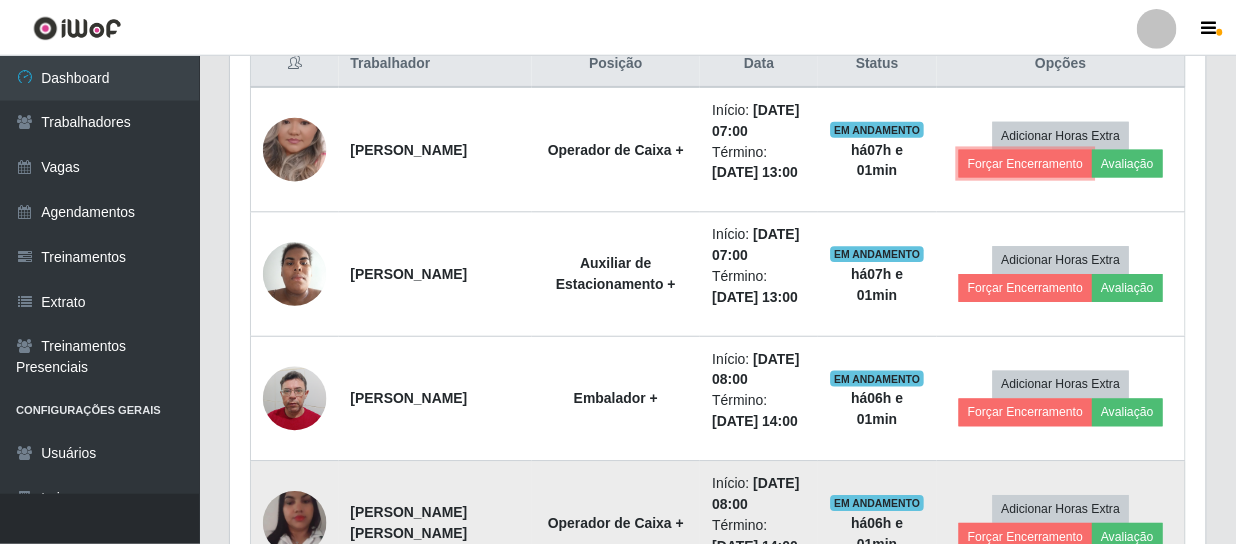 scroll, scrollTop: 999585, scrollLeft: 999025, axis: both 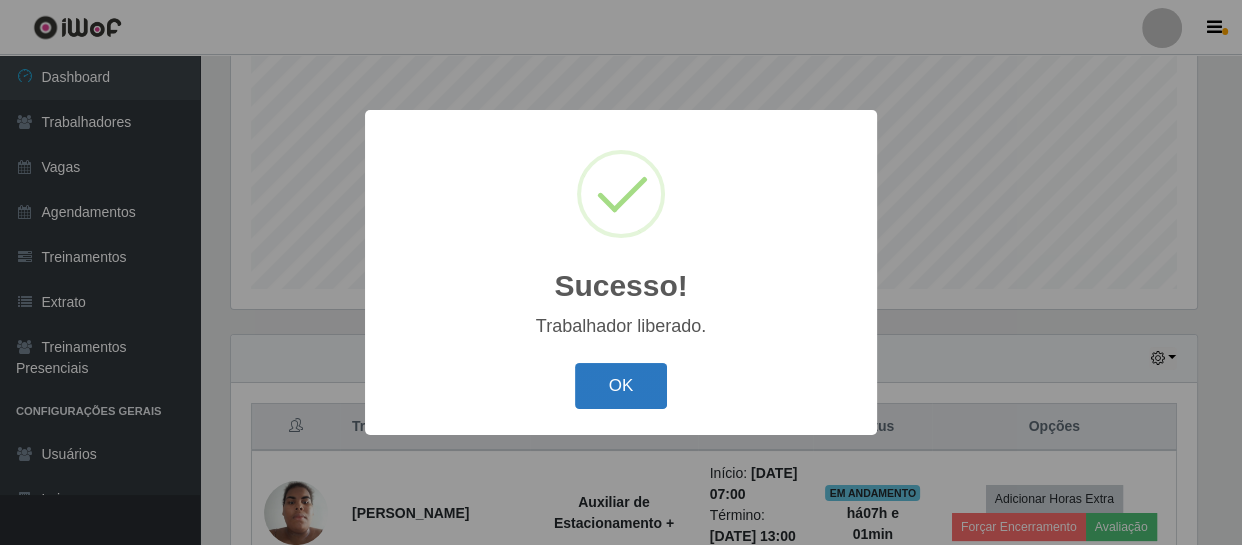 click on "OK" at bounding box center (621, 386) 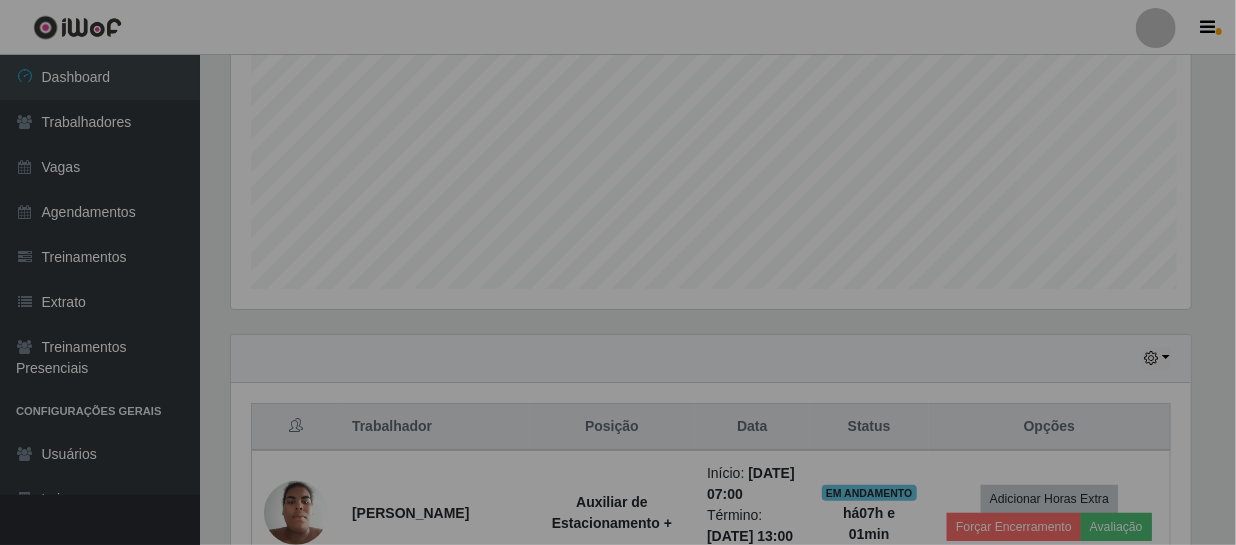 scroll, scrollTop: 999585, scrollLeft: 999025, axis: both 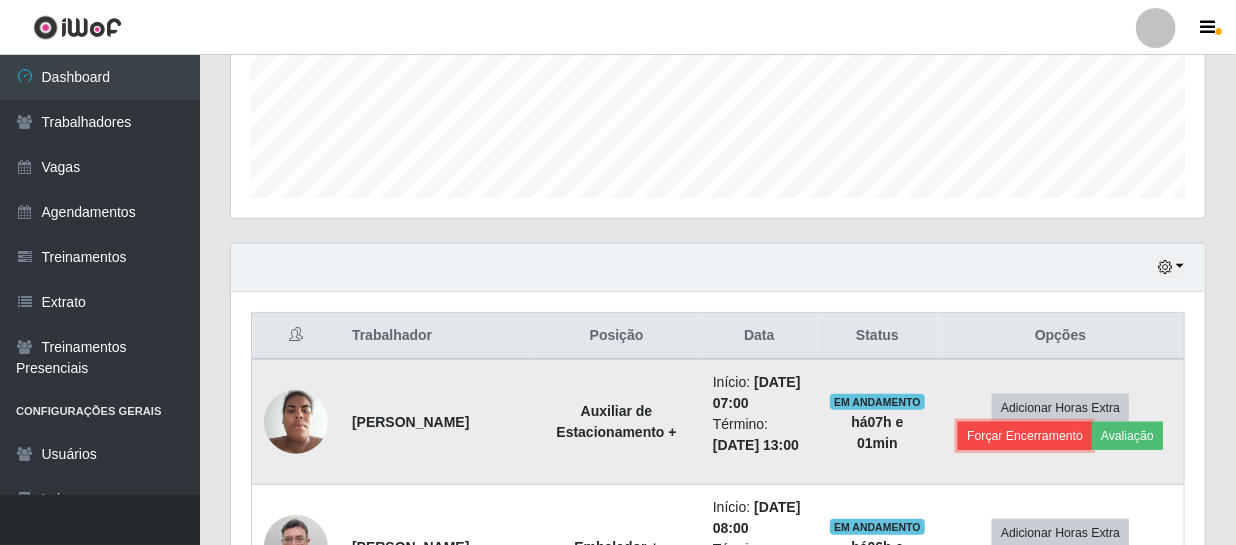 click on "Forçar Encerramento" at bounding box center (1025, 436) 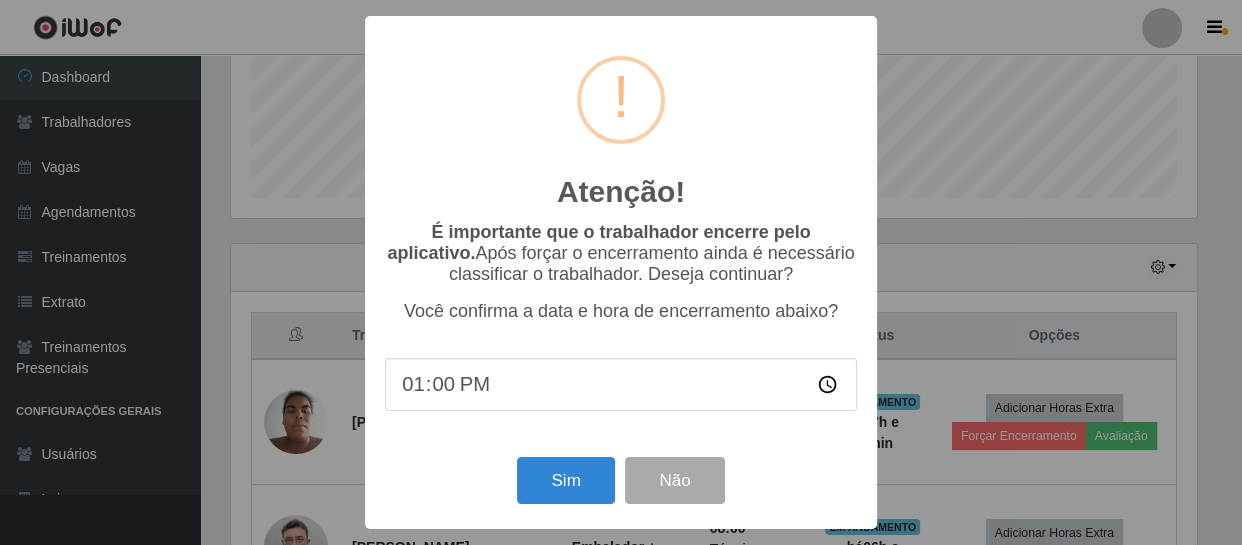 drag, startPoint x: 943, startPoint y: 283, endPoint x: 1059, endPoint y: 354, distance: 136.00368 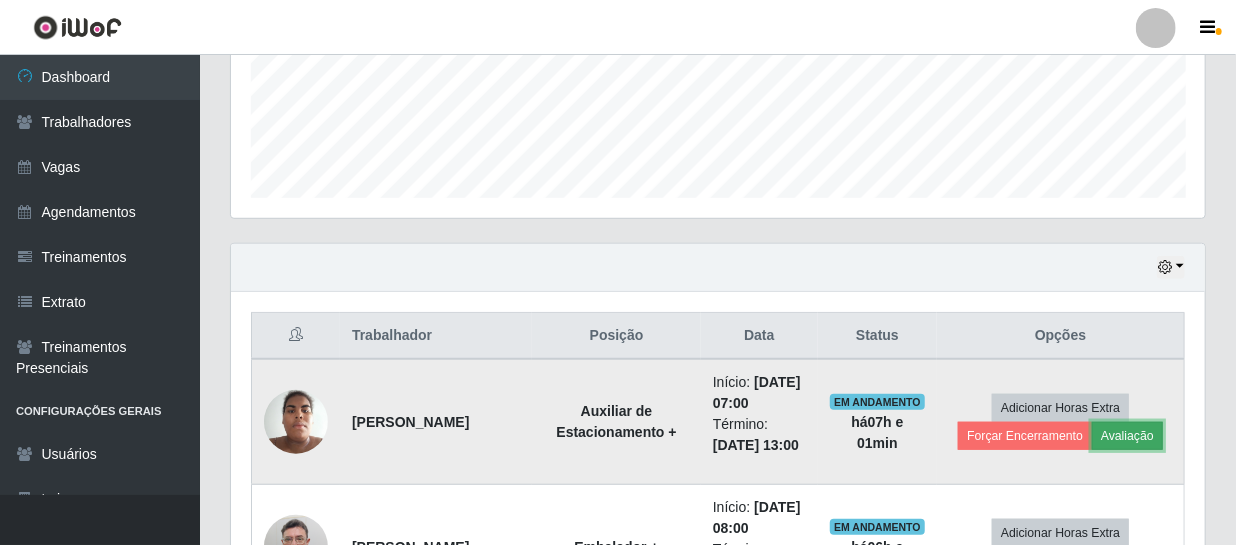 click on "Avaliação" at bounding box center (1127, 436) 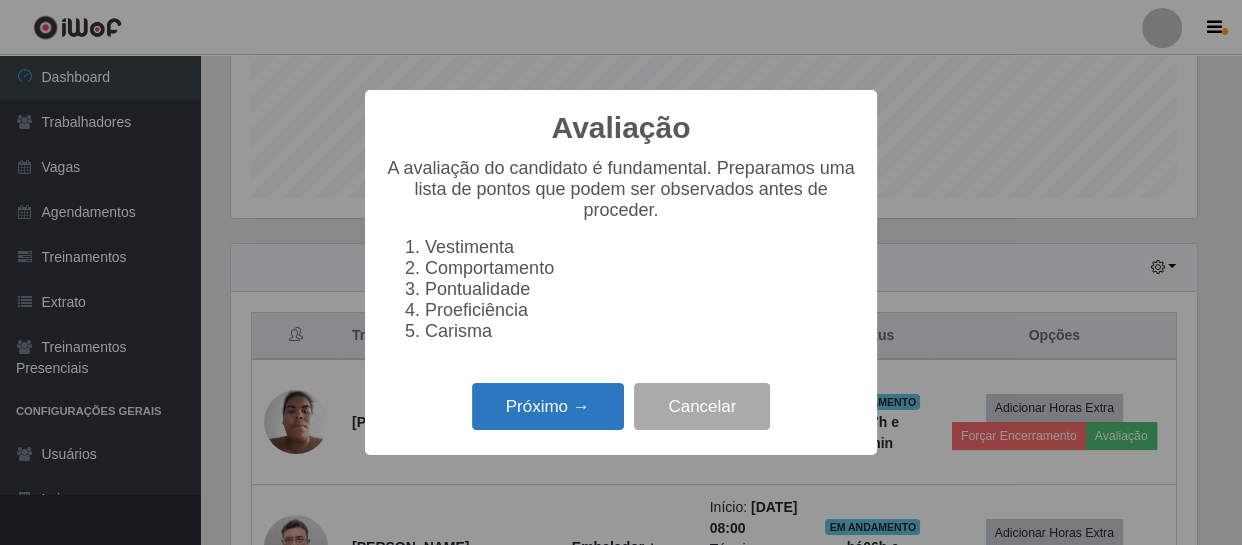 click on "Próximo →" at bounding box center (548, 406) 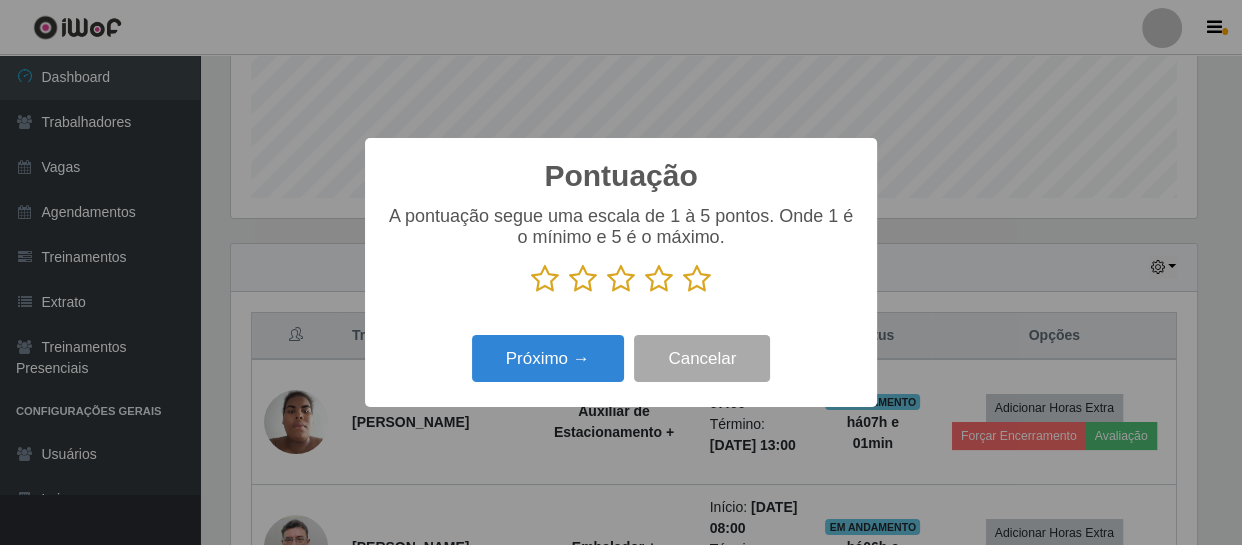 click at bounding box center (621, 279) 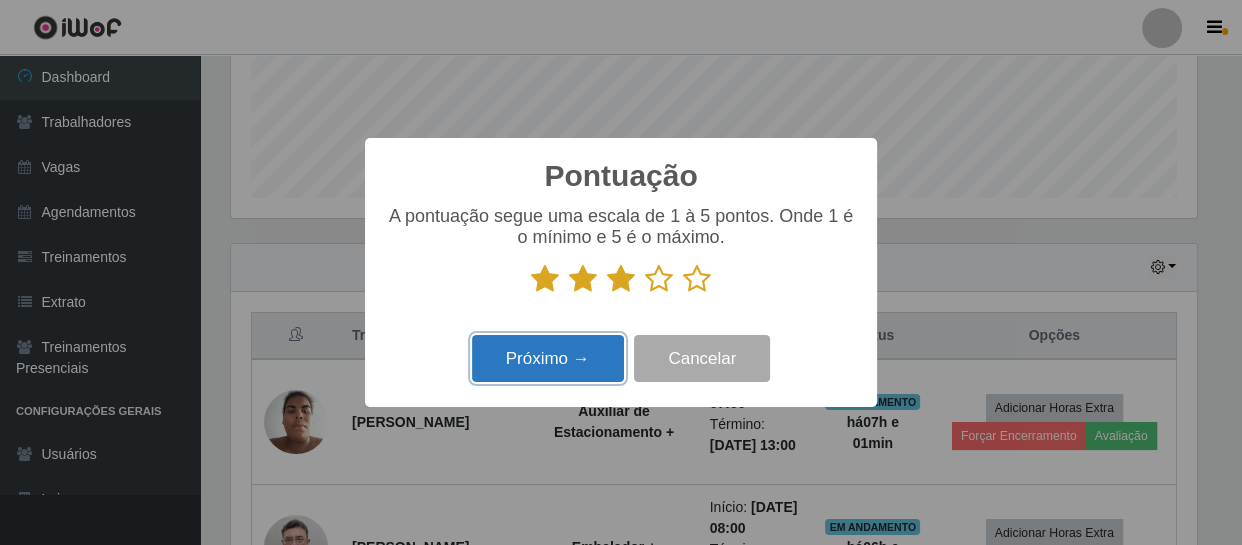 click on "Próximo →" at bounding box center [548, 358] 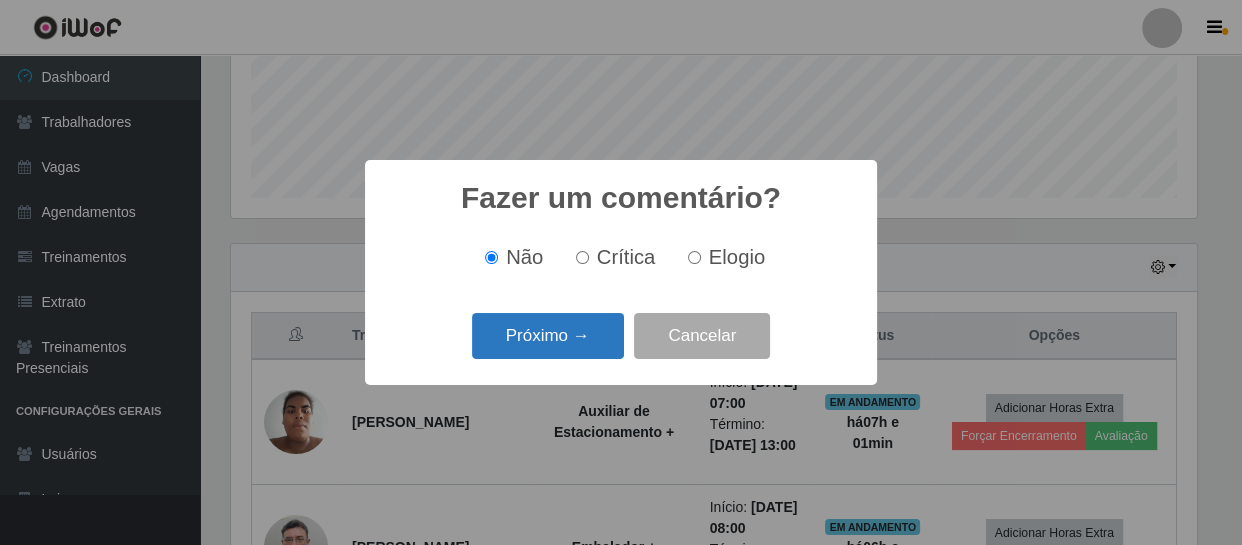 click on "Próximo →" at bounding box center (548, 336) 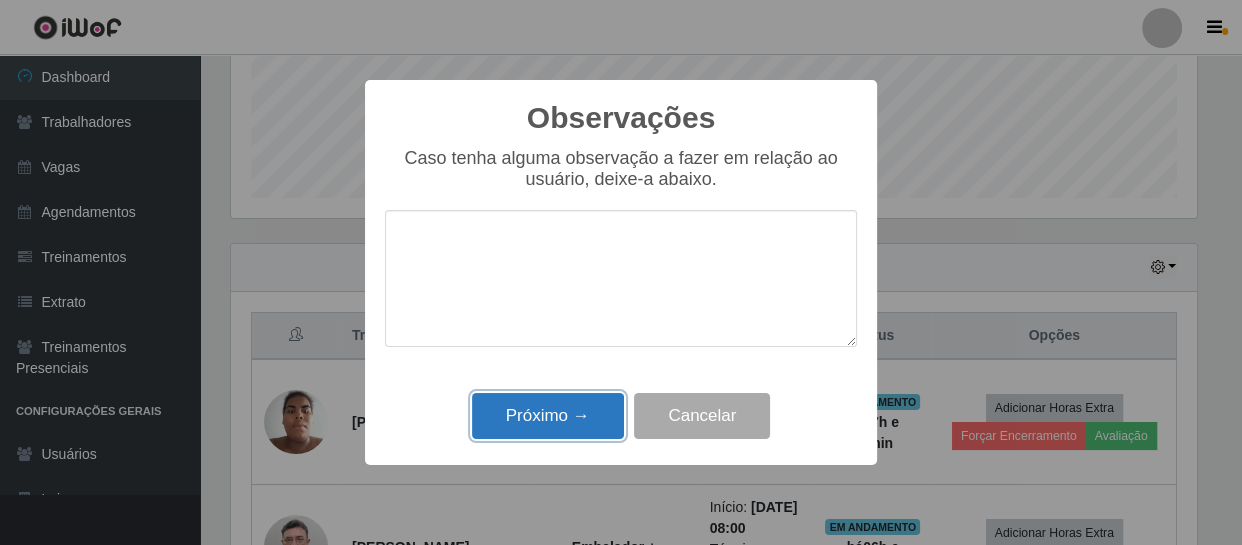 click on "Próximo →" at bounding box center (548, 416) 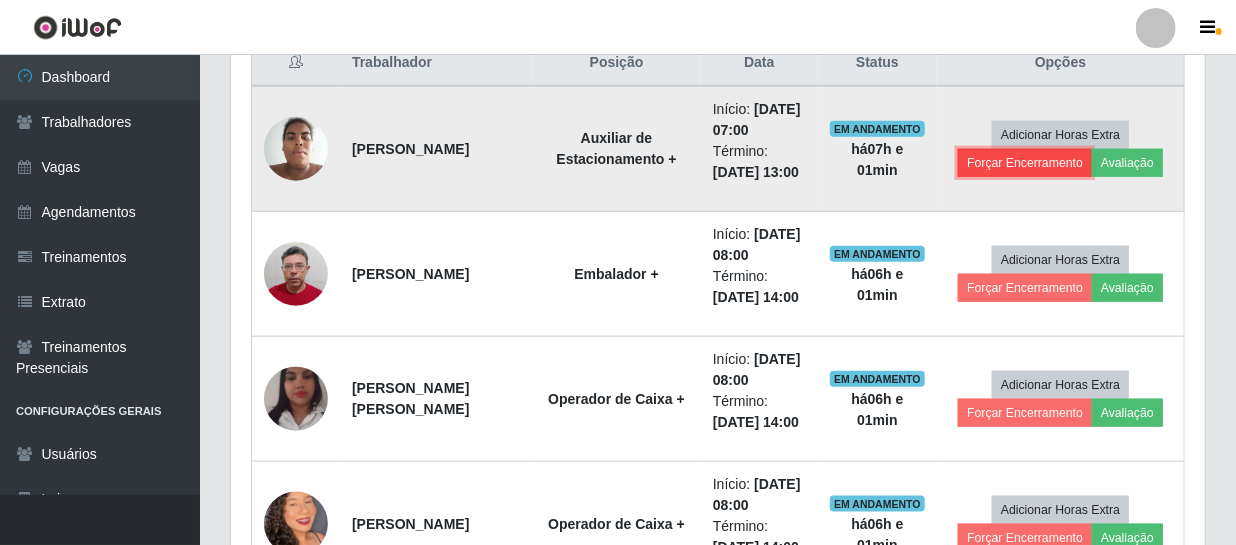click on "Forçar Encerramento" at bounding box center (1025, 163) 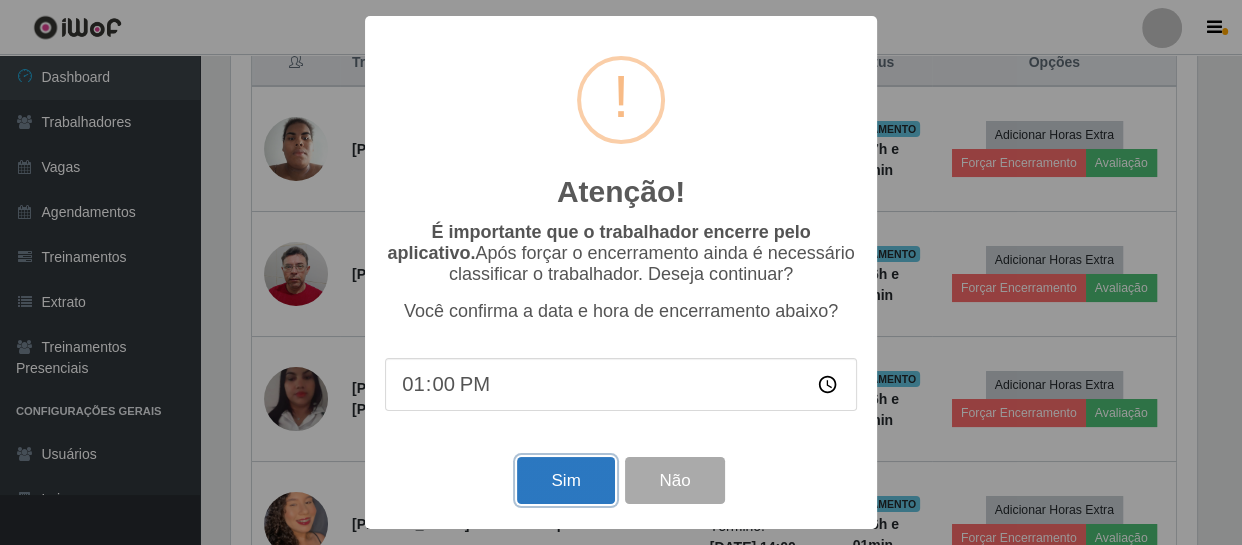 click on "Sim" at bounding box center [565, 480] 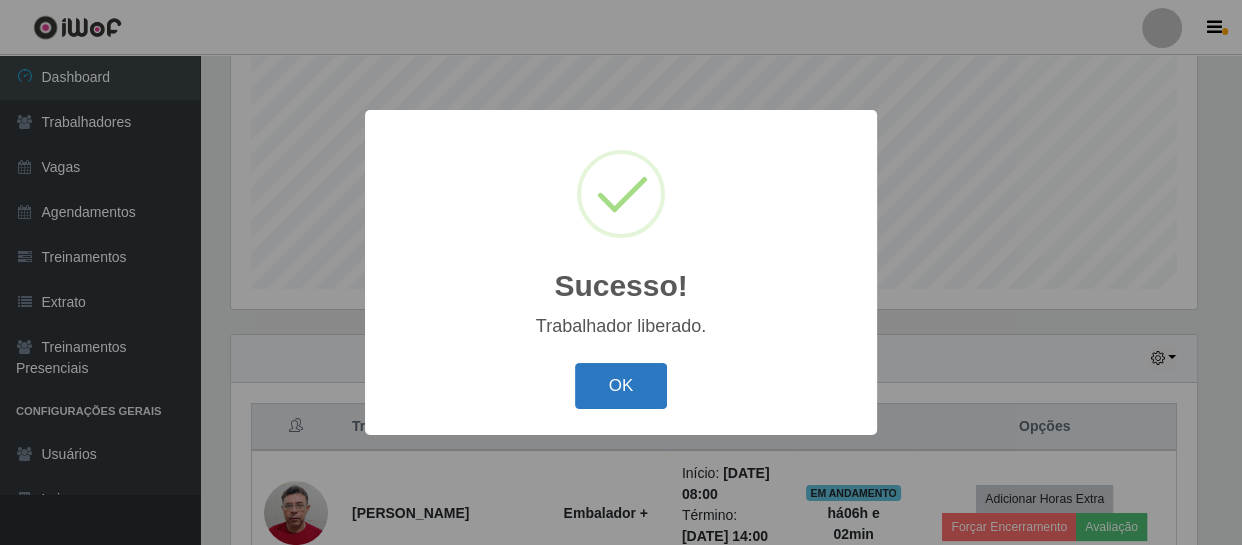 click on "OK" at bounding box center (621, 386) 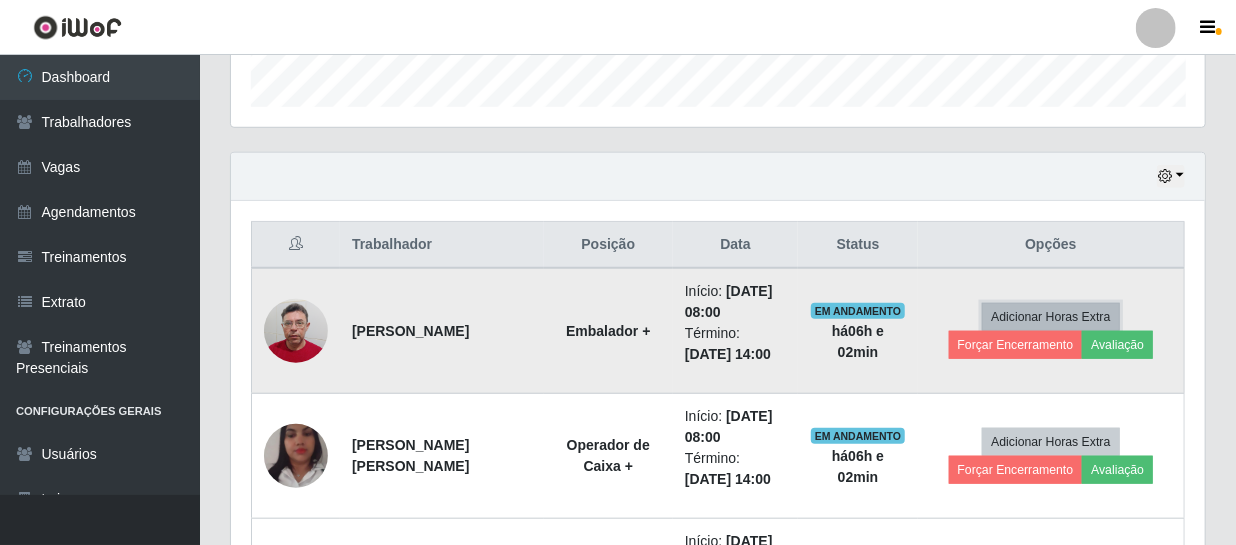 click on "Adicionar Horas Extra" at bounding box center (1050, 317) 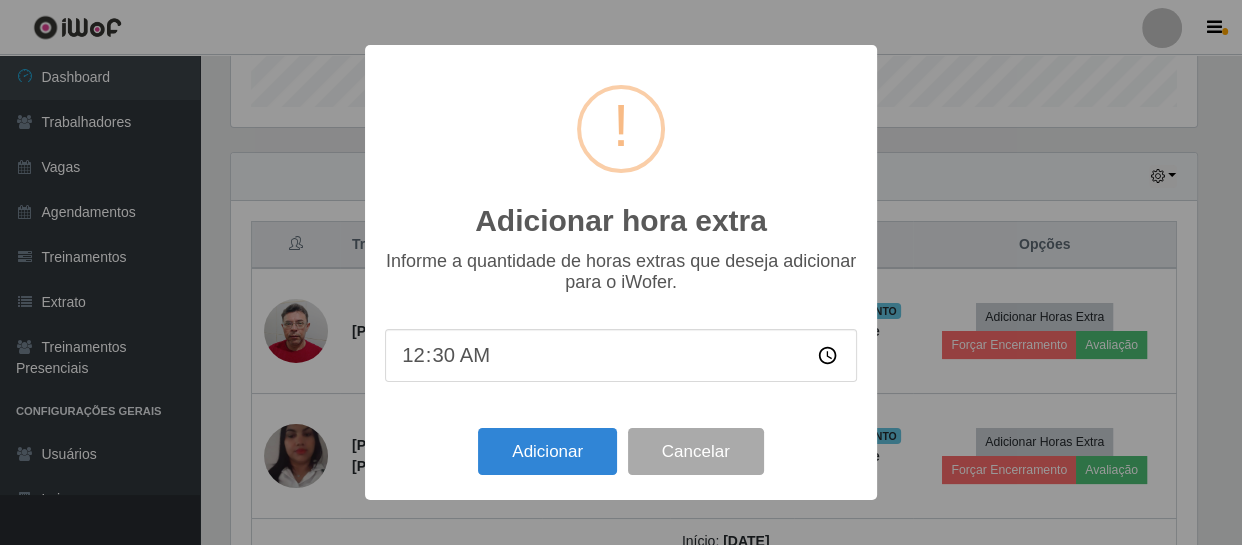 click on "Adicionar hora extra × Informe a quantidade de horas extras que deseja adicionar para o iWofer.
00:30
Adicionar Cancelar" at bounding box center (621, 272) 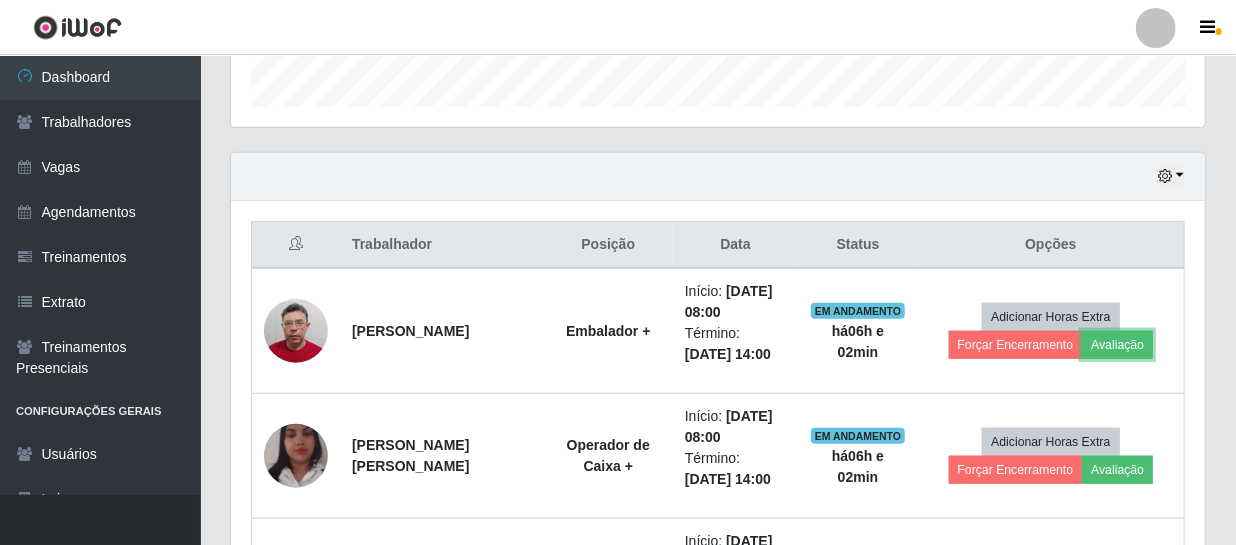 click on "Avaliação" at bounding box center [1117, 345] 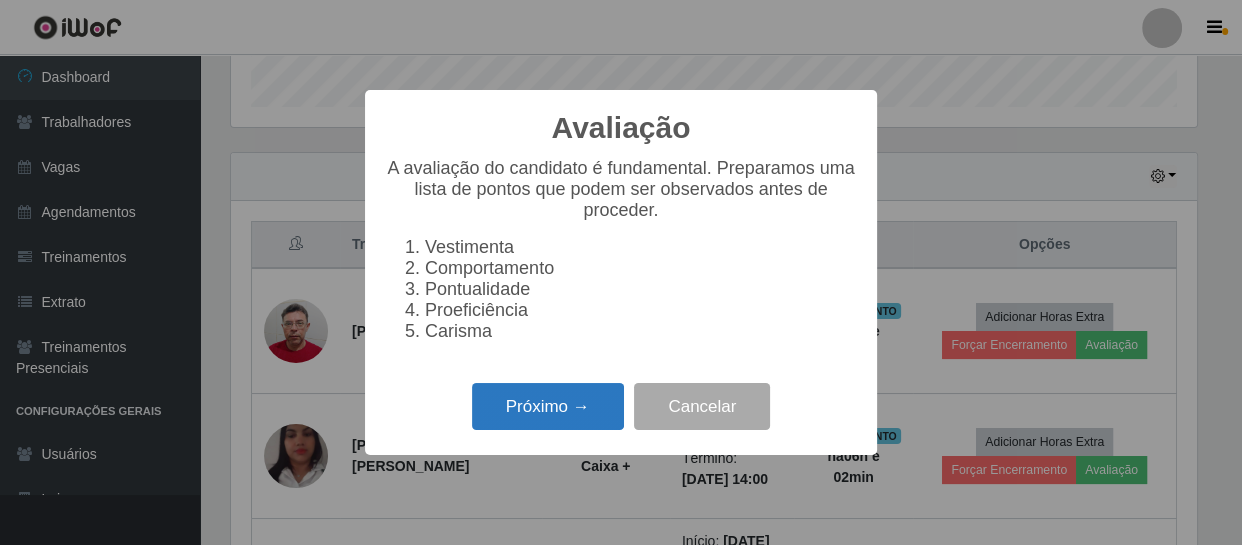 click on "Próximo →" at bounding box center [548, 406] 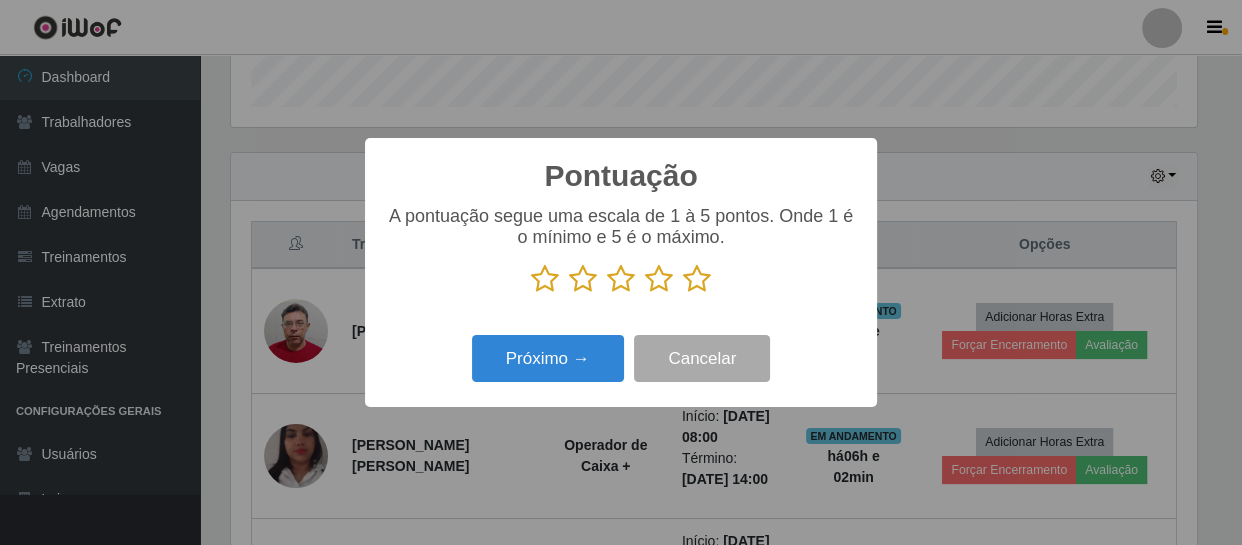click at bounding box center [621, 279] 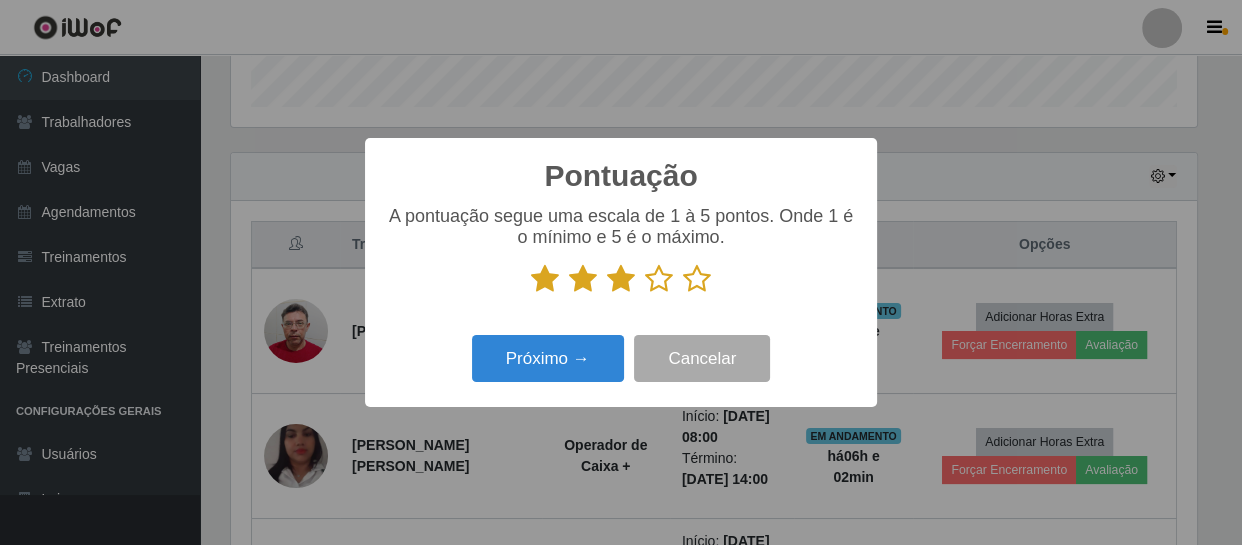 click at bounding box center (659, 279) 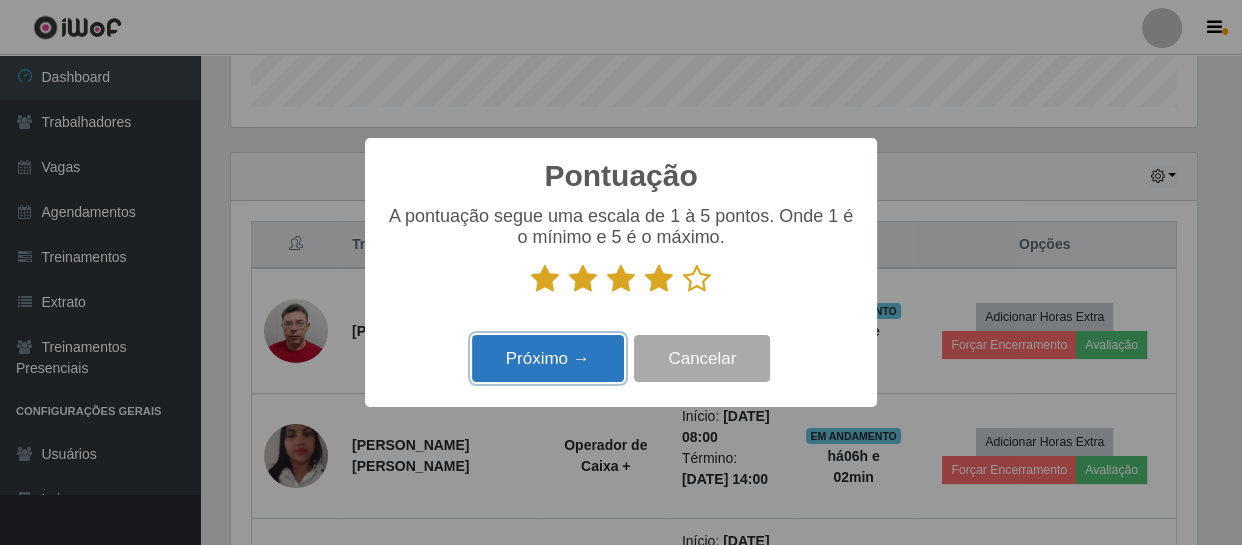 click on "Próximo →" at bounding box center (548, 358) 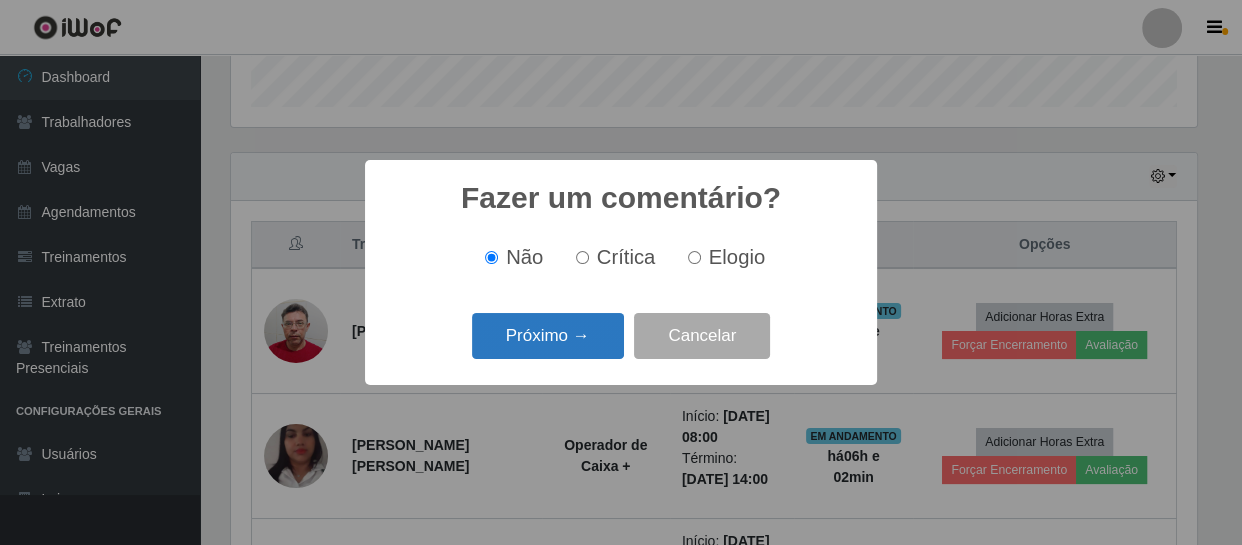 click on "Próximo →" at bounding box center (548, 336) 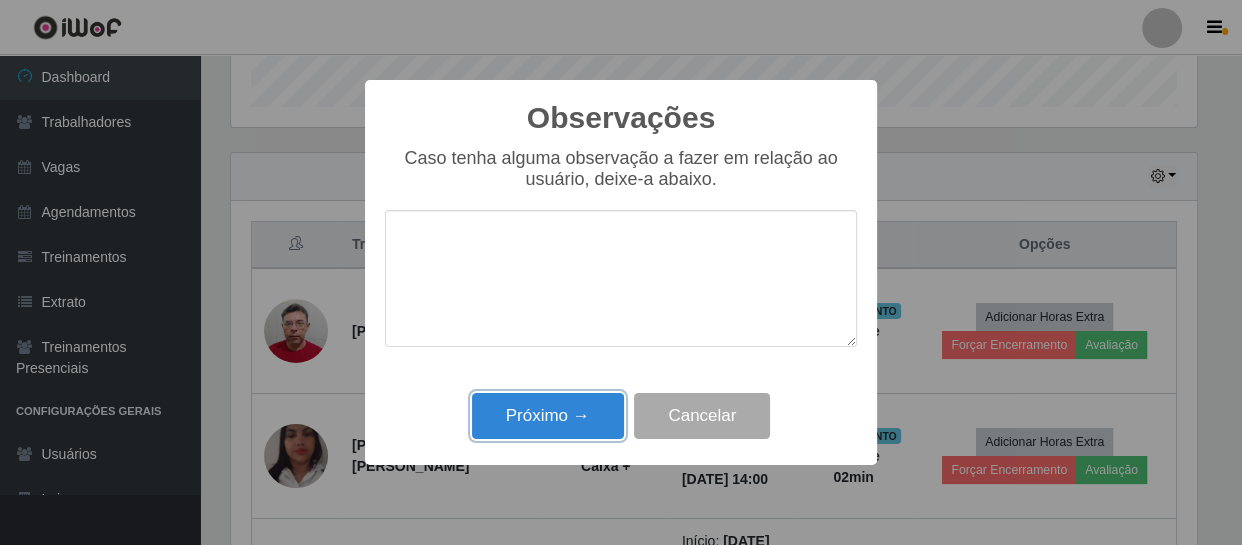 click on "Próximo →" at bounding box center [548, 416] 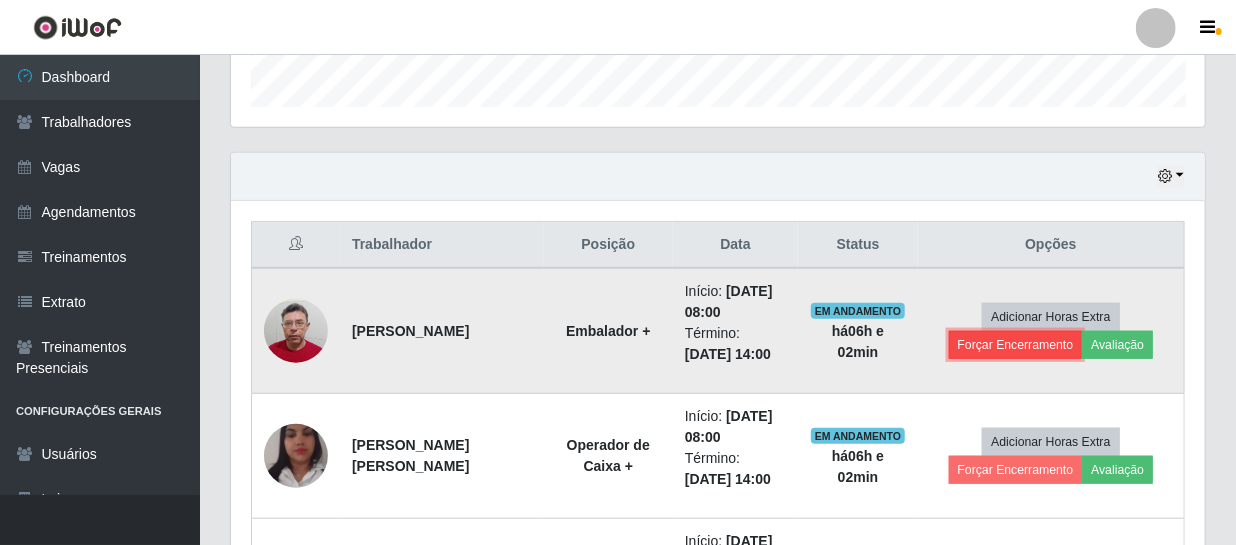 click on "Forçar Encerramento" at bounding box center [1016, 345] 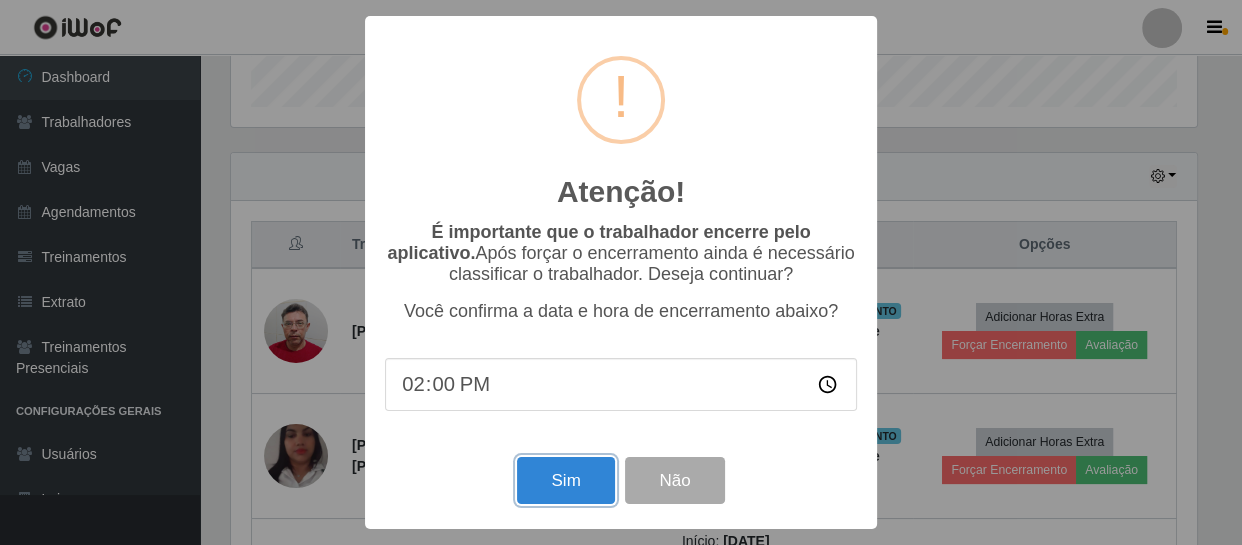click on "Sim" at bounding box center [565, 480] 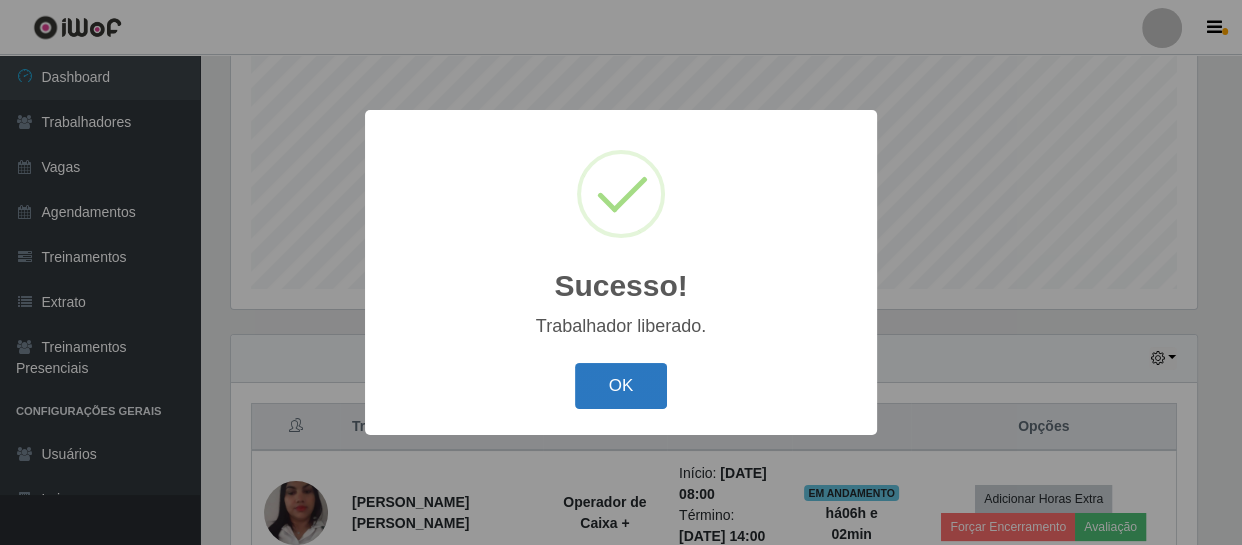 drag, startPoint x: 629, startPoint y: 380, endPoint x: 654, endPoint y: 377, distance: 25.179358 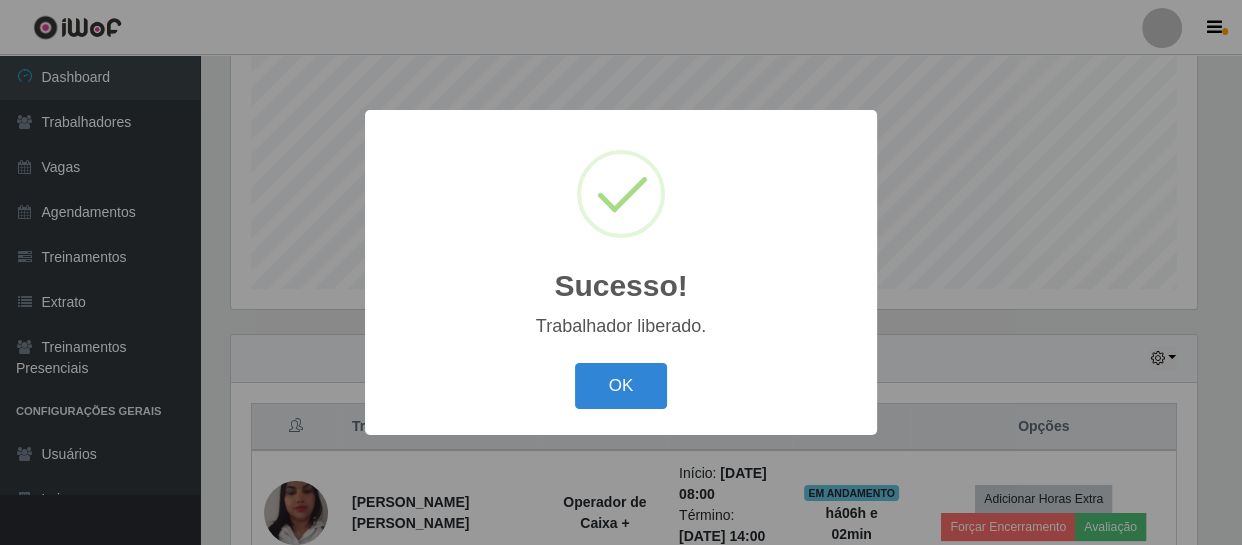 click on "OK" at bounding box center (621, 386) 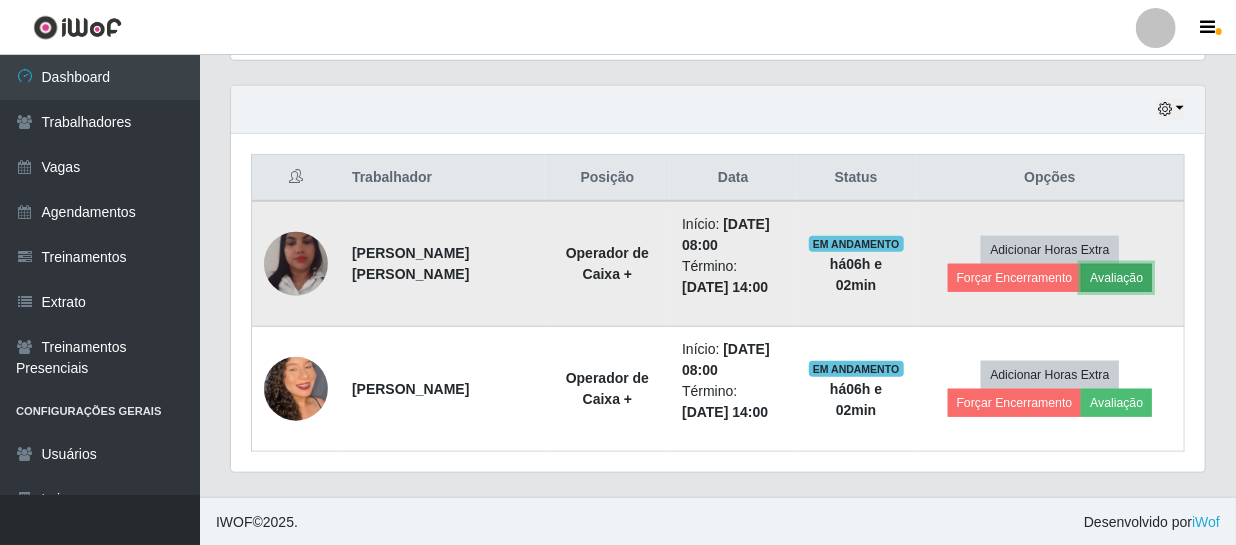 click on "Avaliação" at bounding box center (1116, 278) 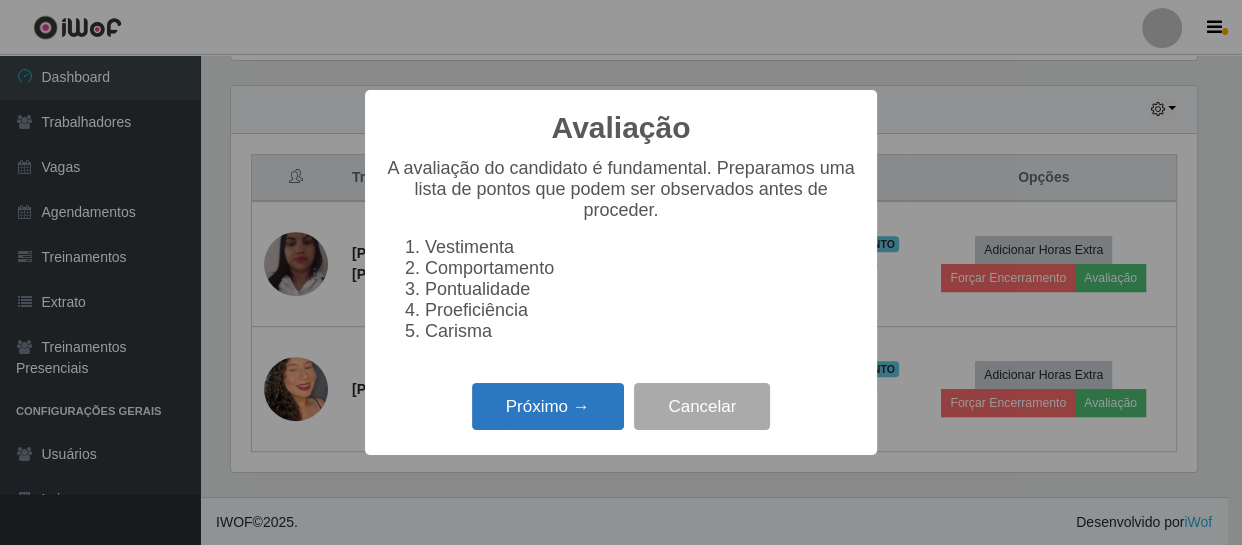 click on "Próximo →" at bounding box center (548, 406) 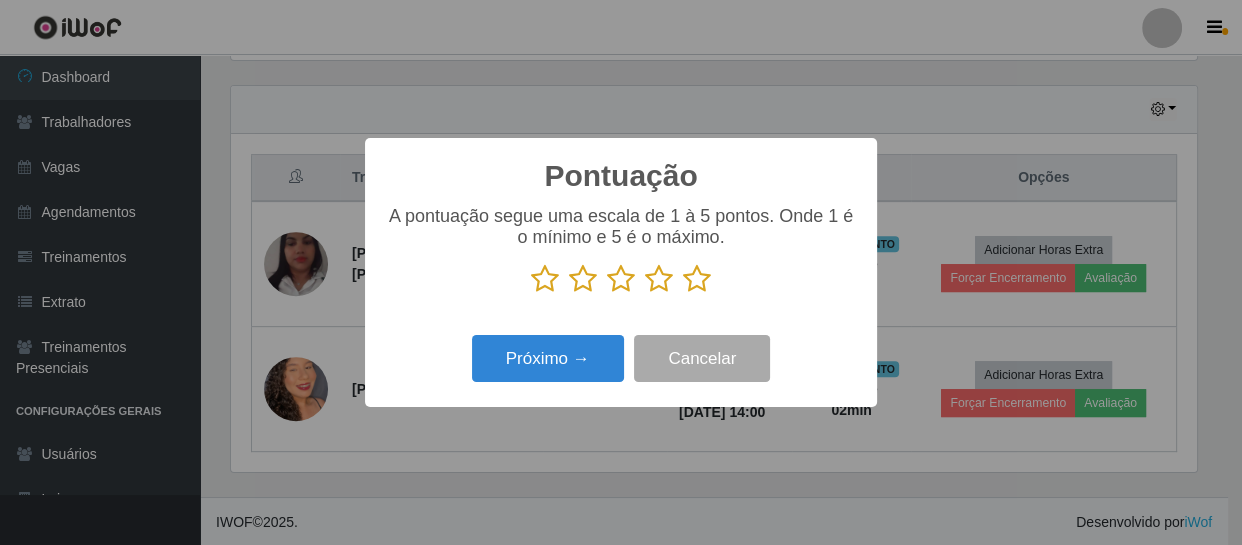 click at bounding box center (659, 279) 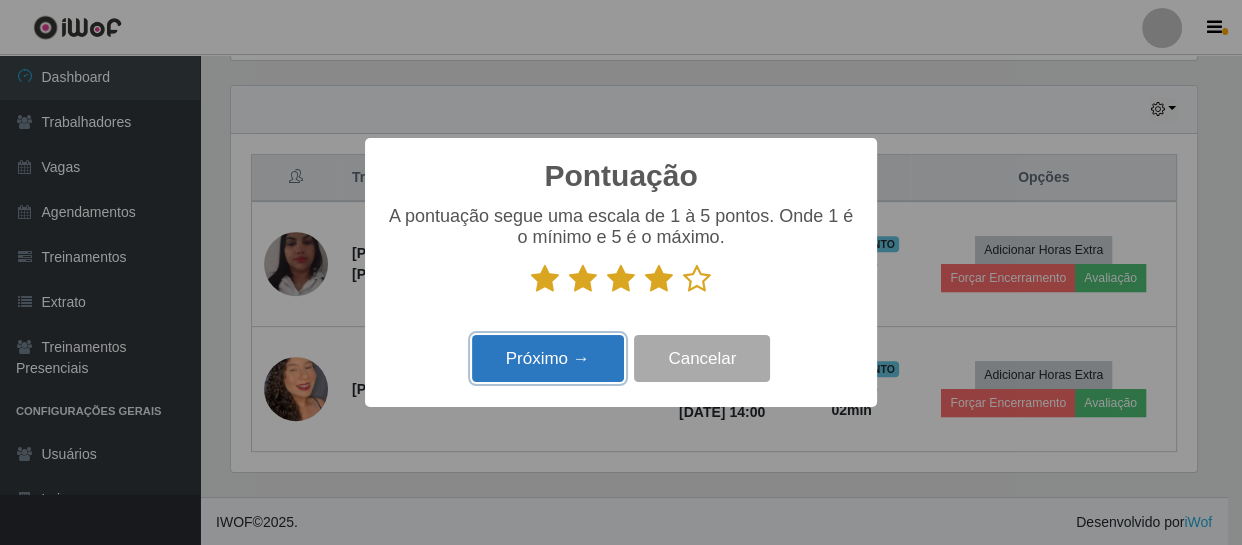 click on "Próximo →" at bounding box center [548, 358] 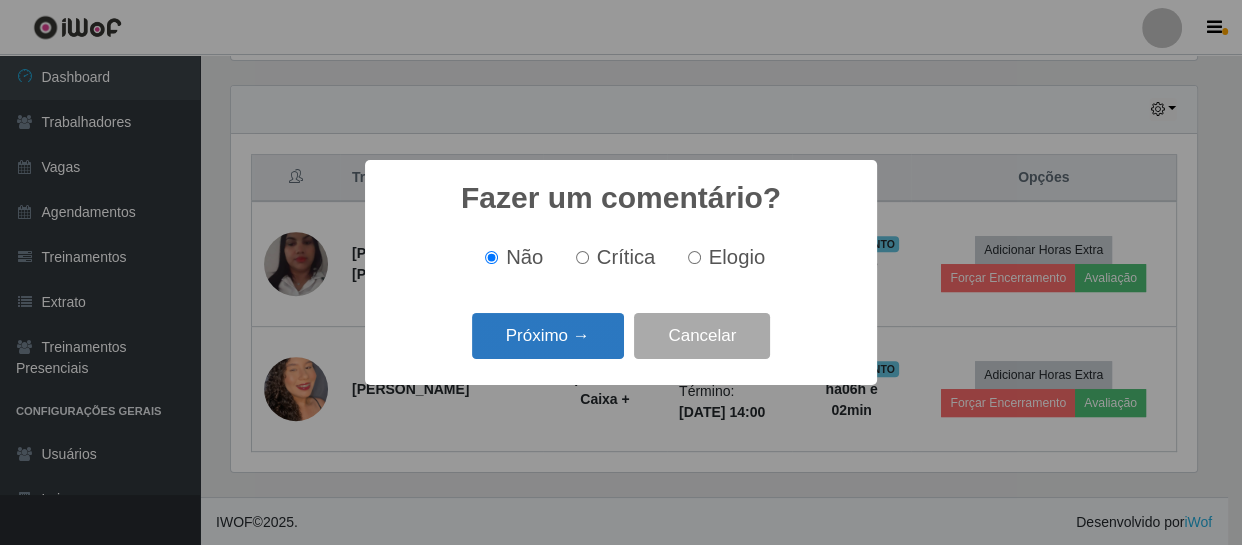 click on "Próximo →" at bounding box center (548, 336) 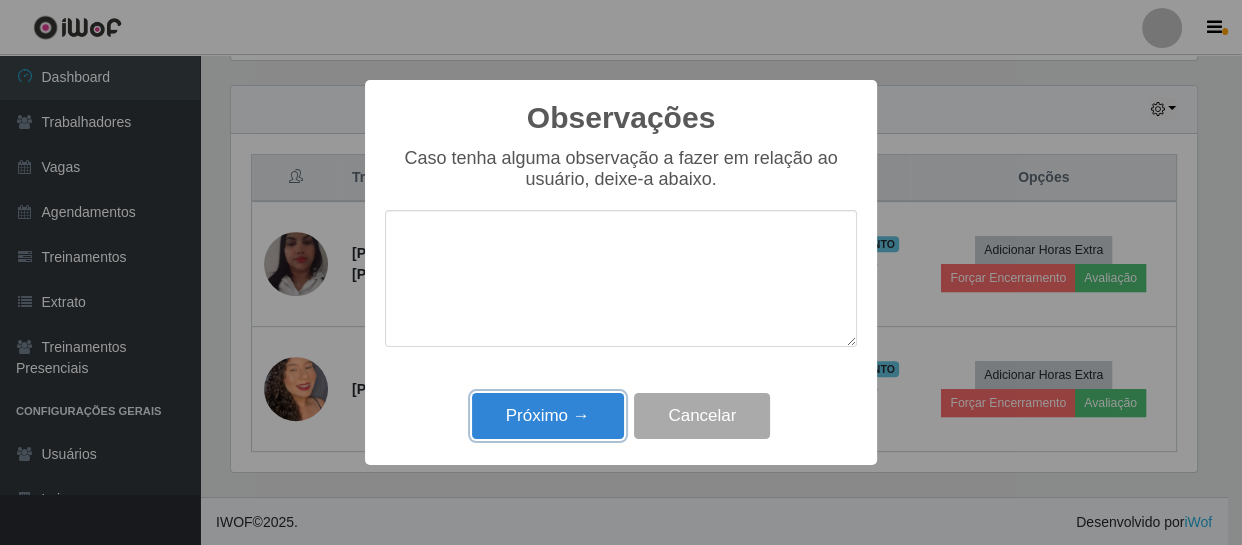 drag, startPoint x: 550, startPoint y: 413, endPoint x: 565, endPoint y: 394, distance: 24.207438 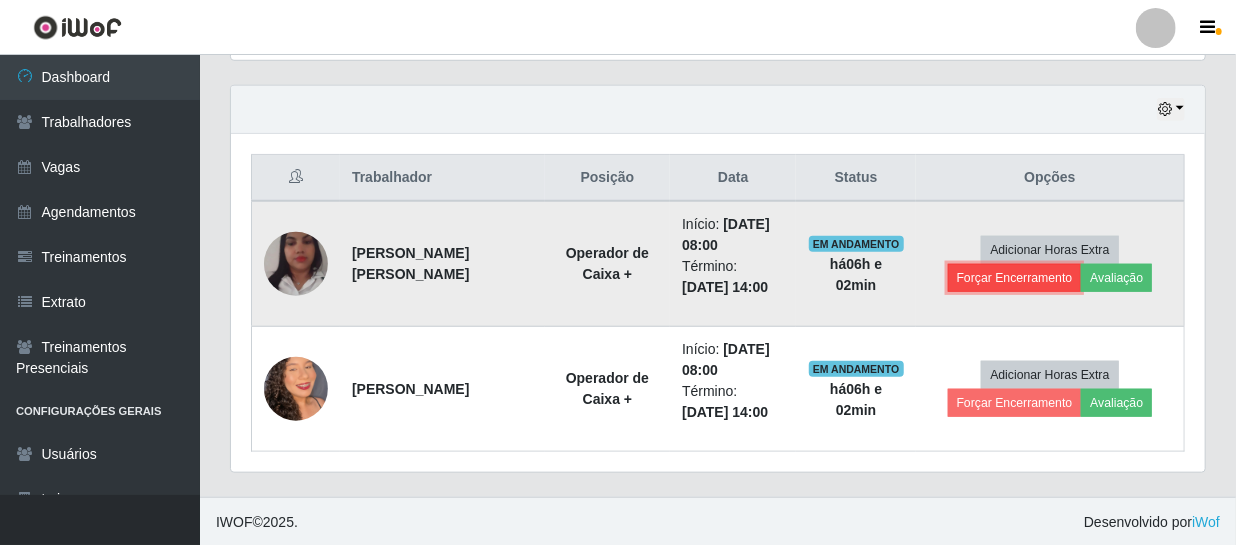 click on "Forçar Encerramento" at bounding box center (1015, 278) 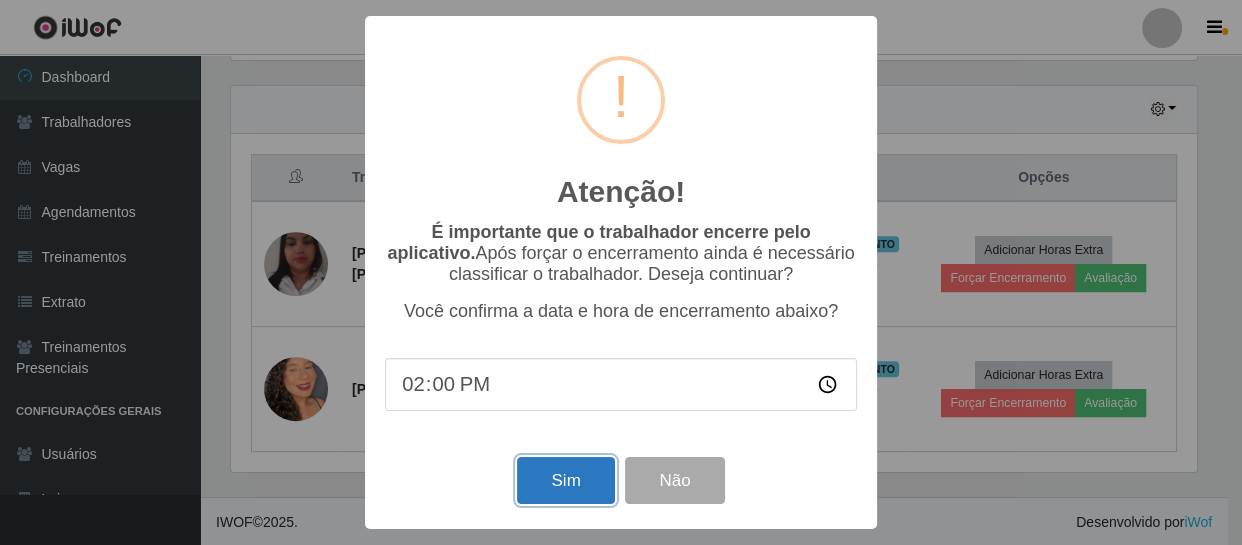 click on "Sim" at bounding box center (565, 480) 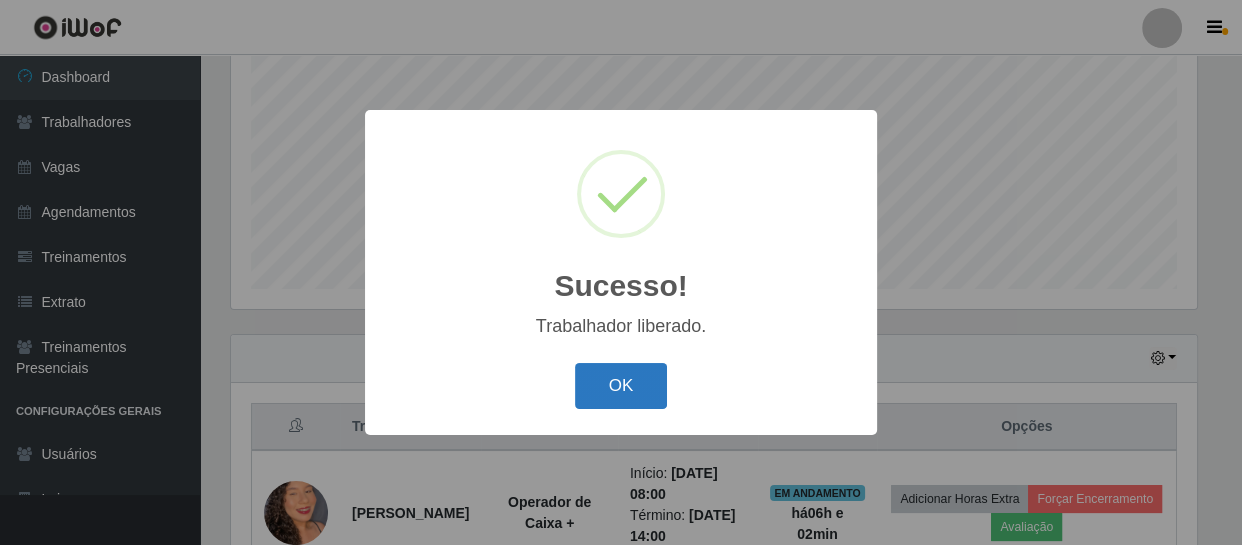 click on "OK" at bounding box center (621, 386) 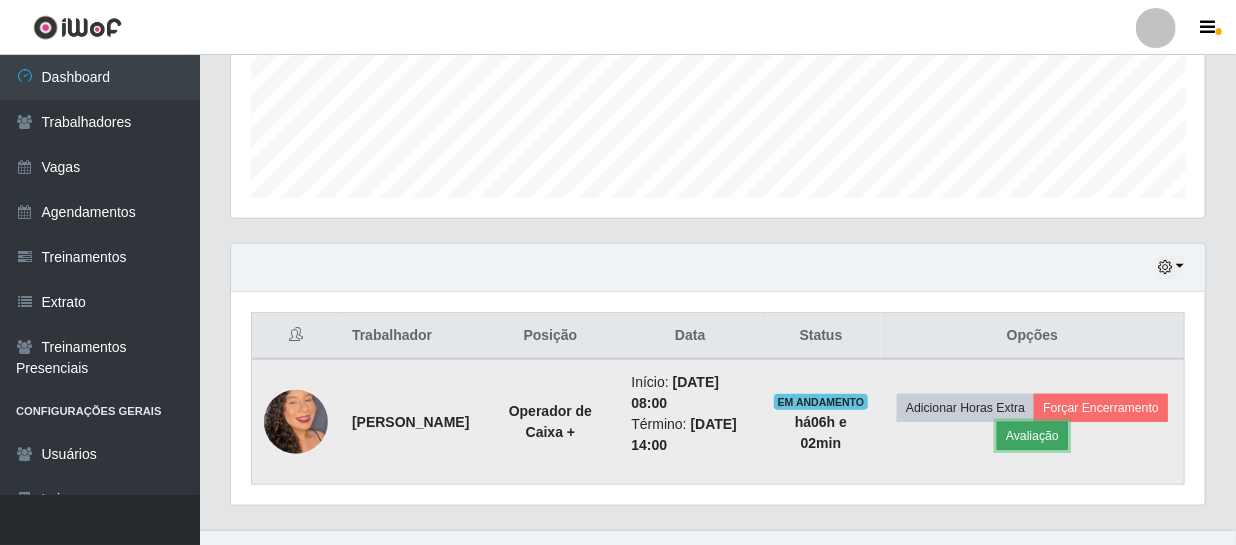click on "Avaliação" at bounding box center (1032, 436) 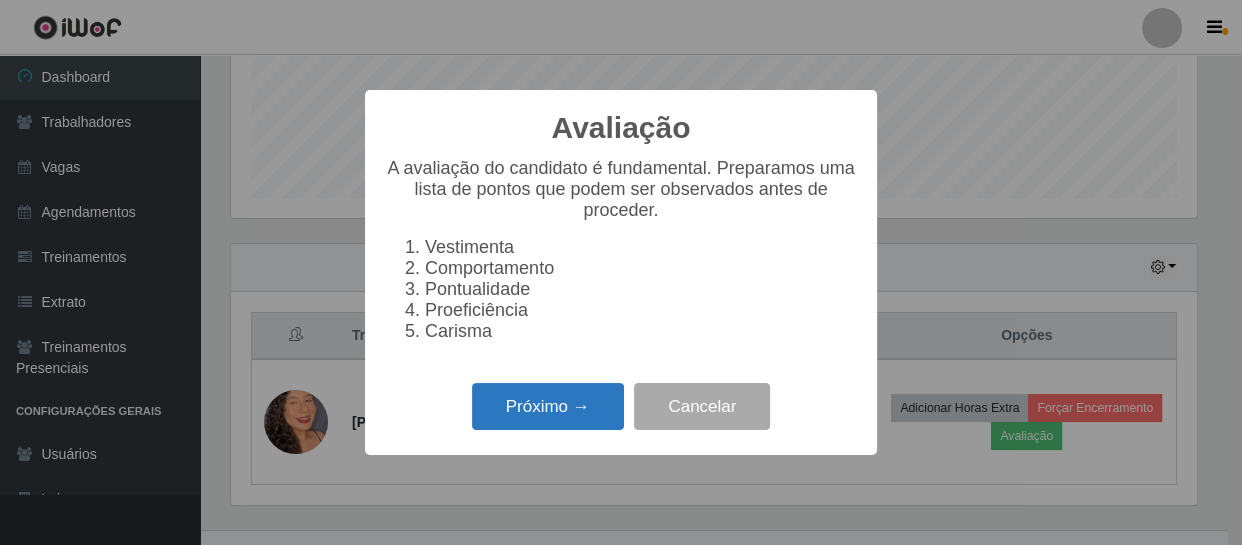 click on "Próximo →" at bounding box center [548, 406] 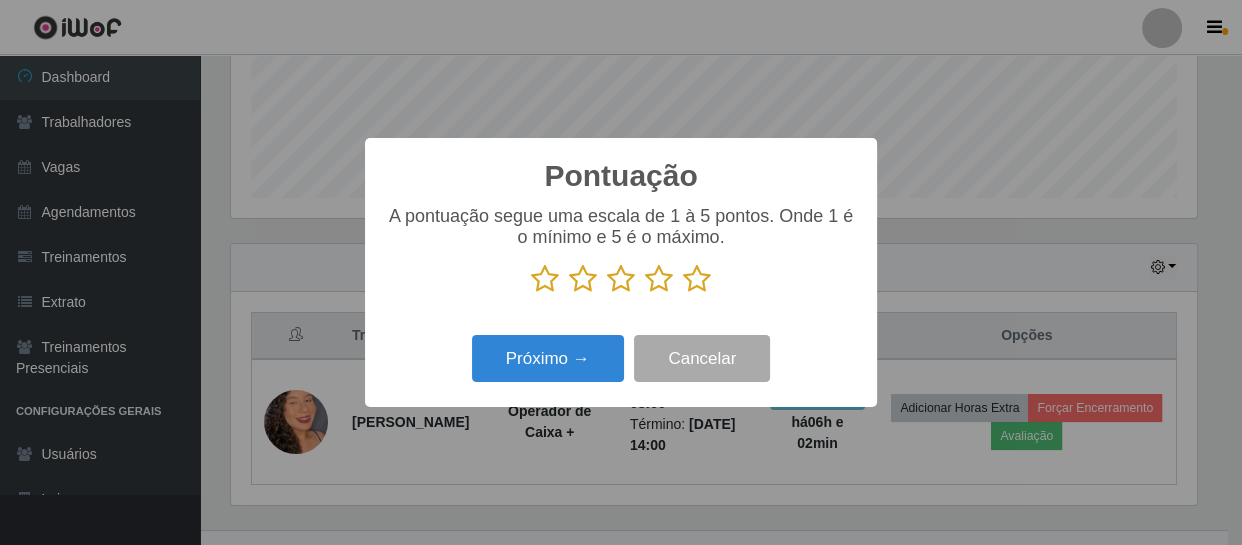 click at bounding box center (621, 279) 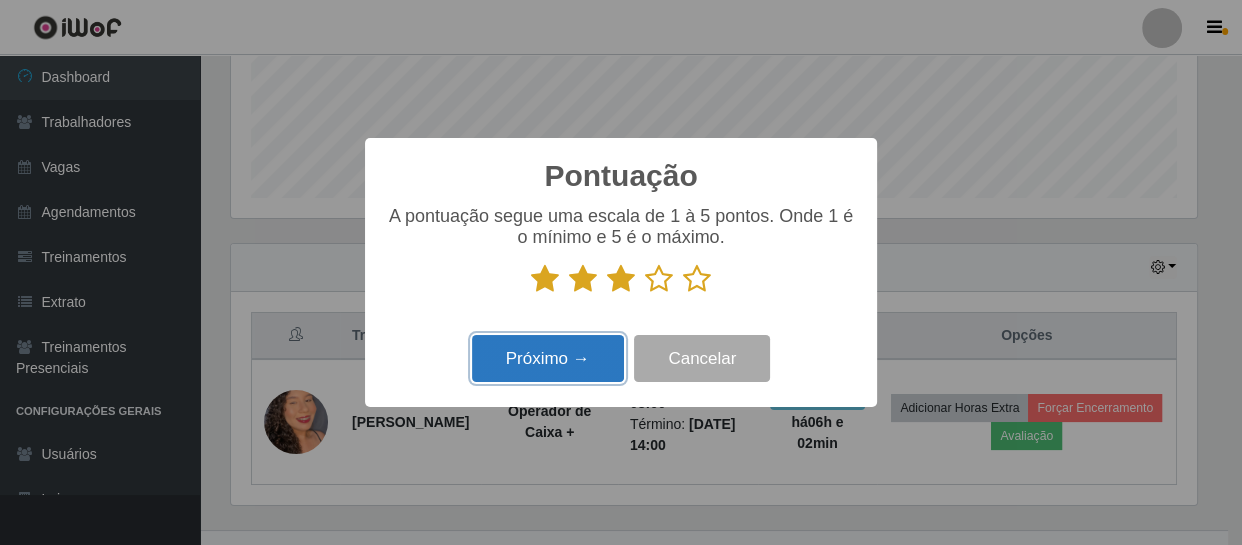 click on "Próximo →" at bounding box center [548, 358] 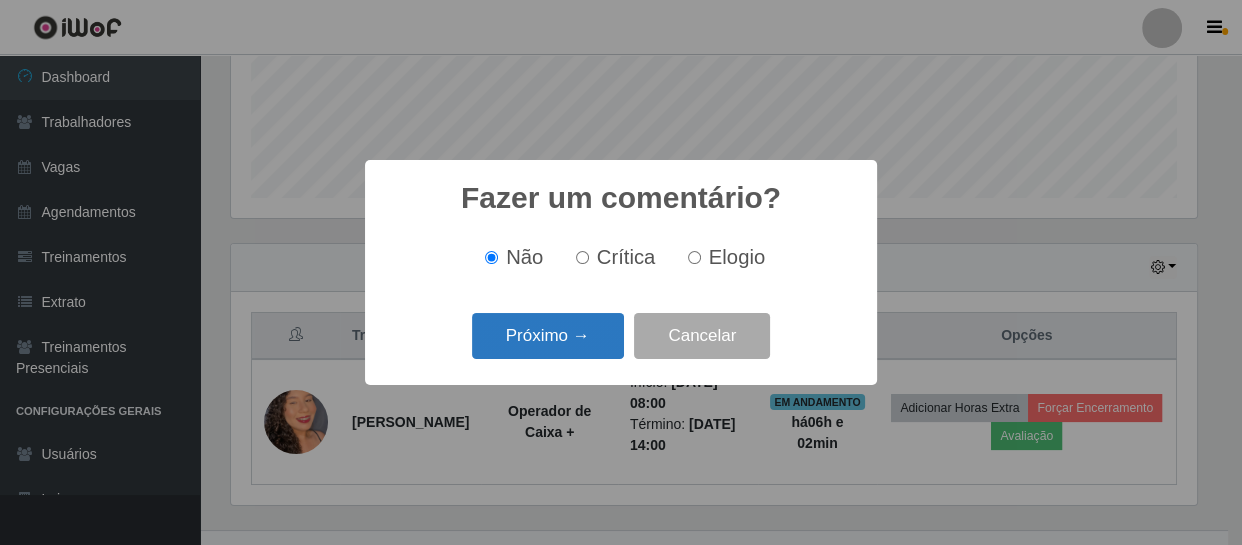 click on "Próximo →" at bounding box center [548, 336] 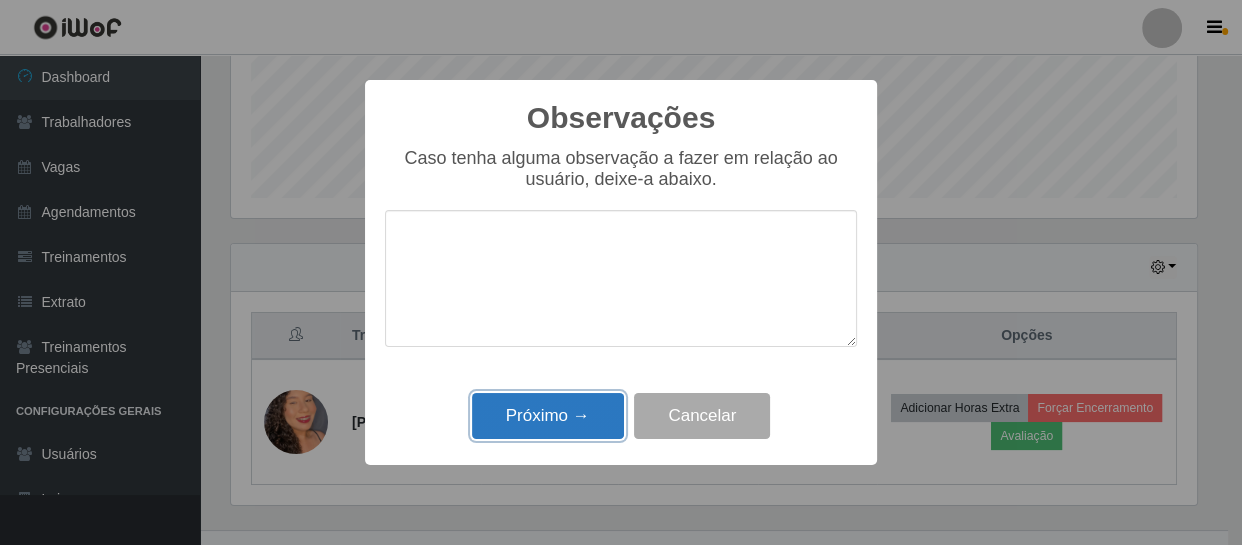 click on "Próximo →" at bounding box center [548, 416] 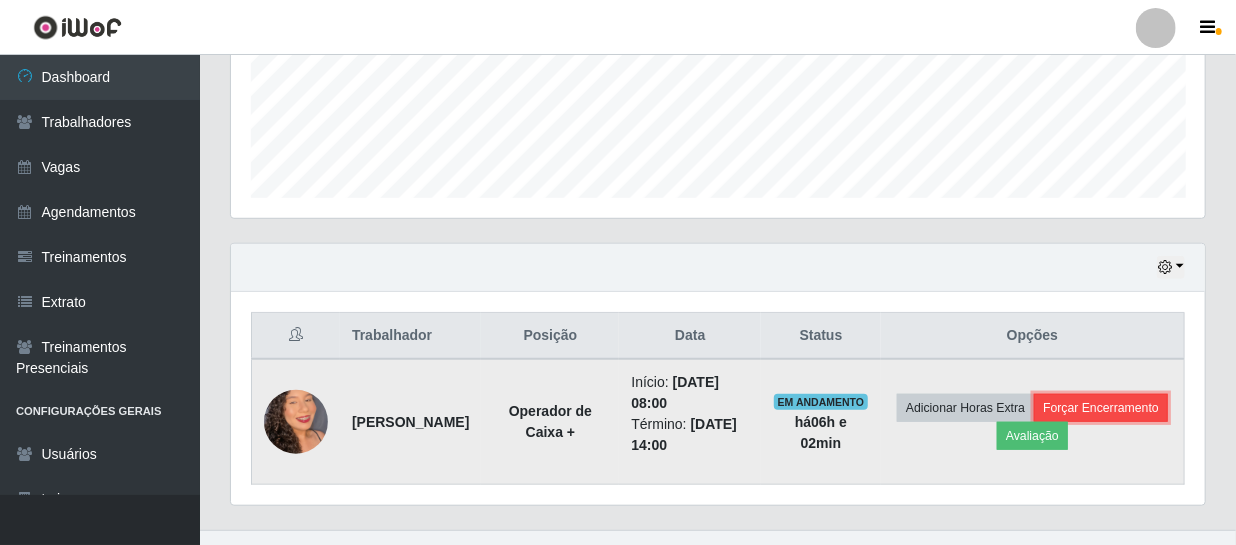 click on "Forçar Encerramento" at bounding box center (1101, 408) 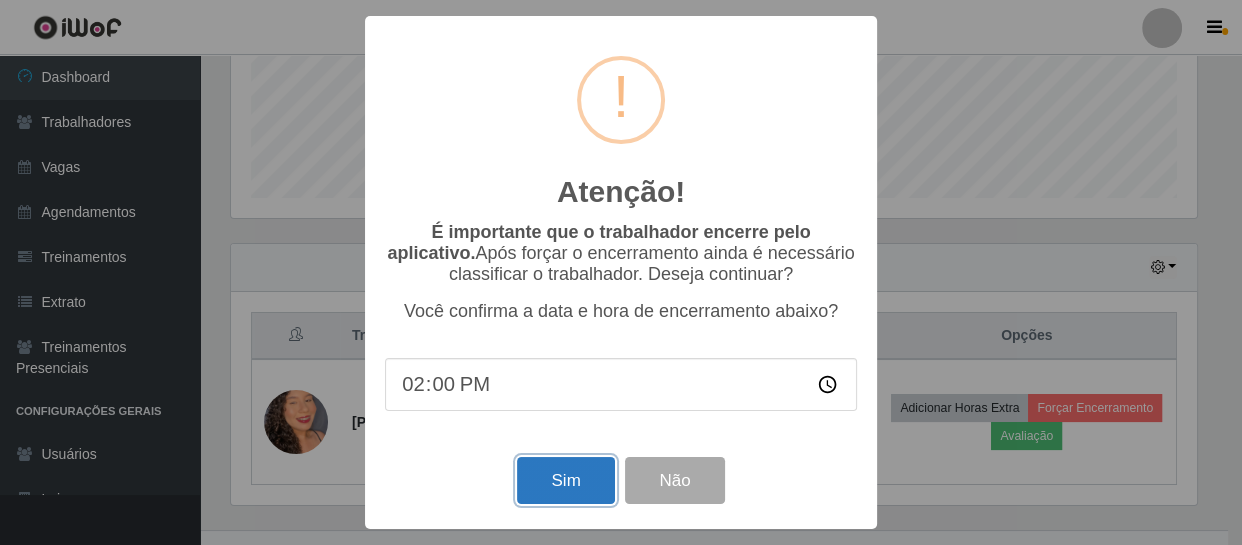 click on "Sim" at bounding box center [565, 480] 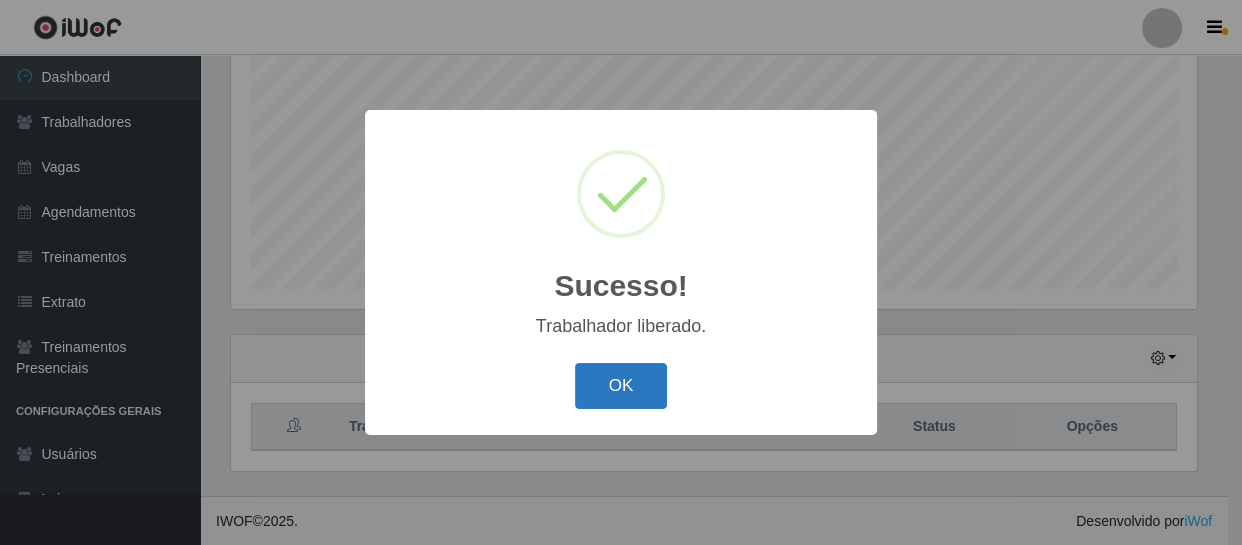 click on "OK" at bounding box center (621, 386) 